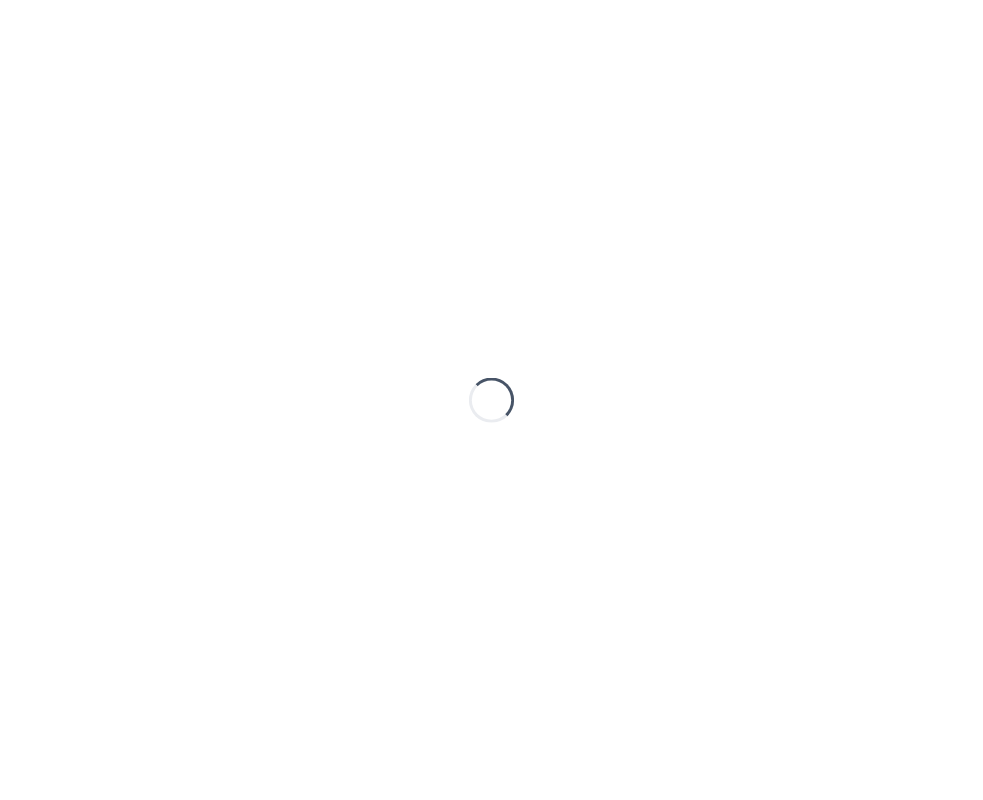 scroll, scrollTop: 0, scrollLeft: 0, axis: both 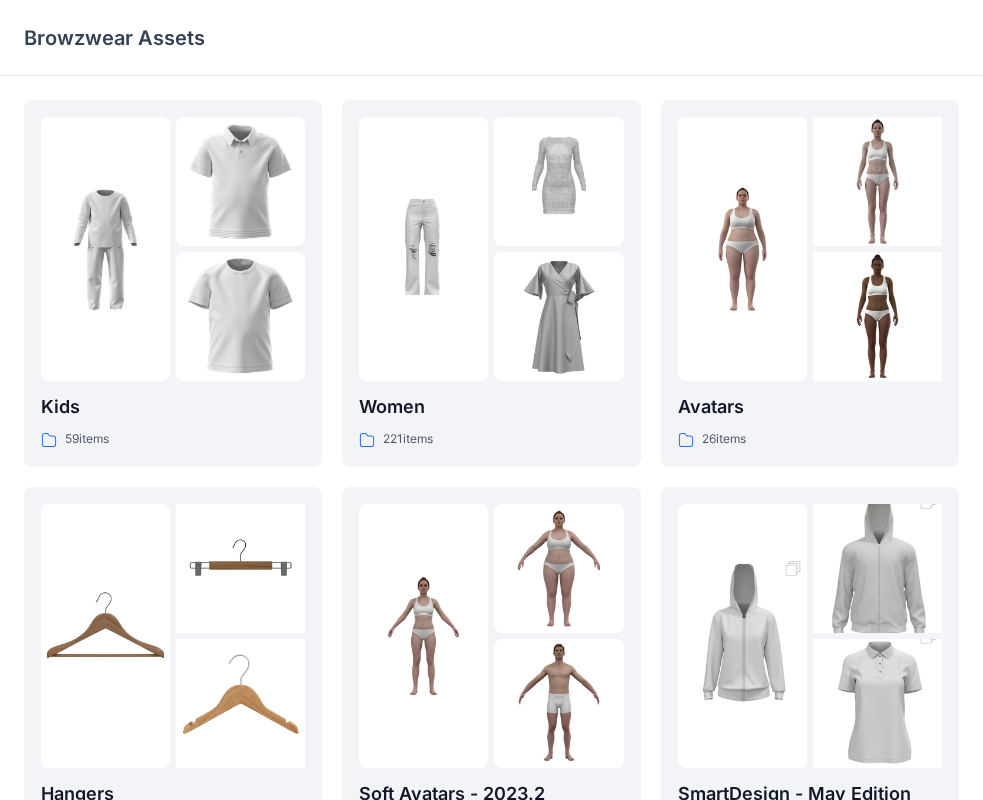 drag, startPoint x: 805, startPoint y: 16, endPoint x: 794, endPoint y: 37, distance: 23.70654 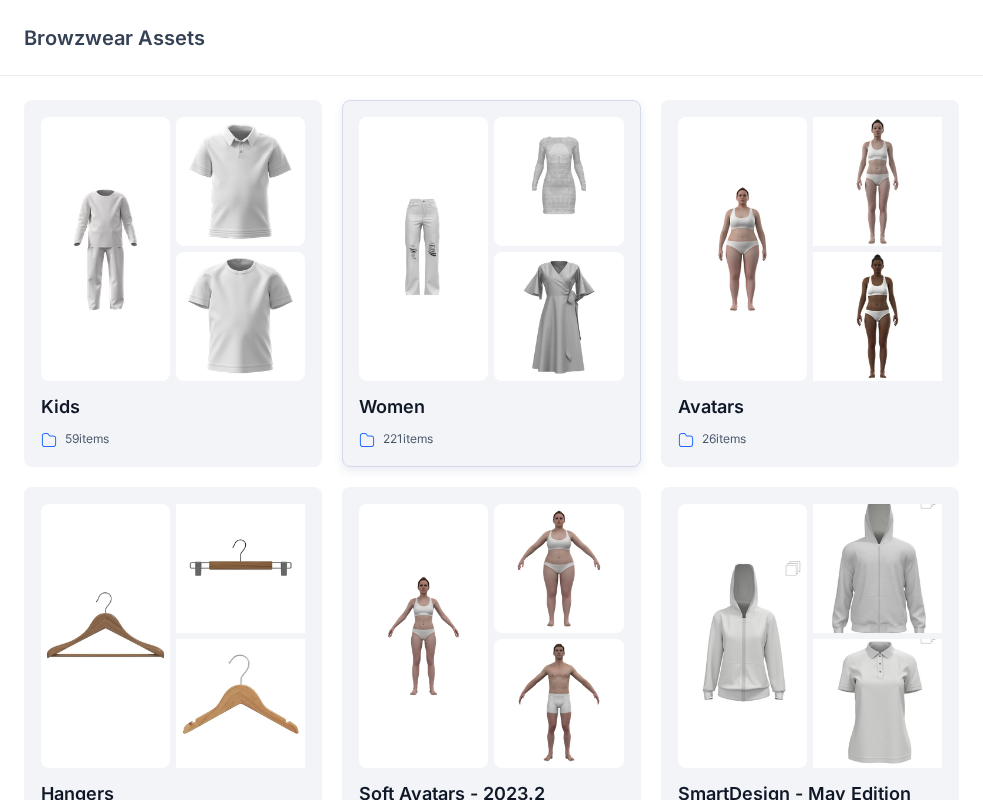 click at bounding box center (423, 249) 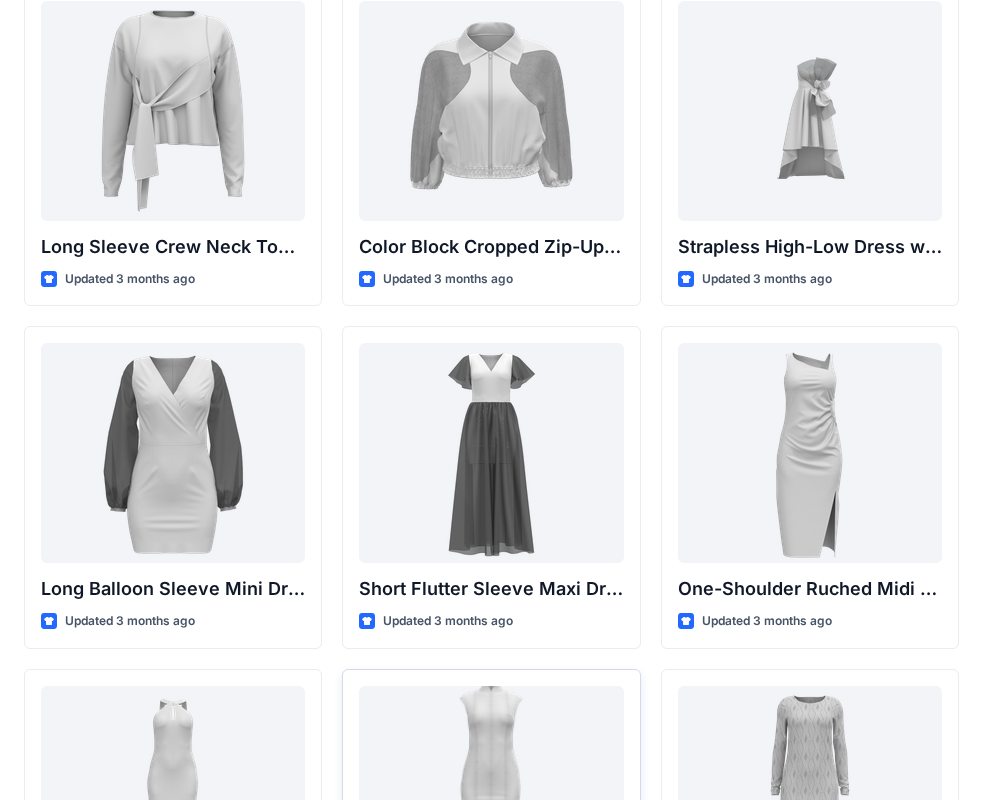 scroll, scrollTop: 0, scrollLeft: 0, axis: both 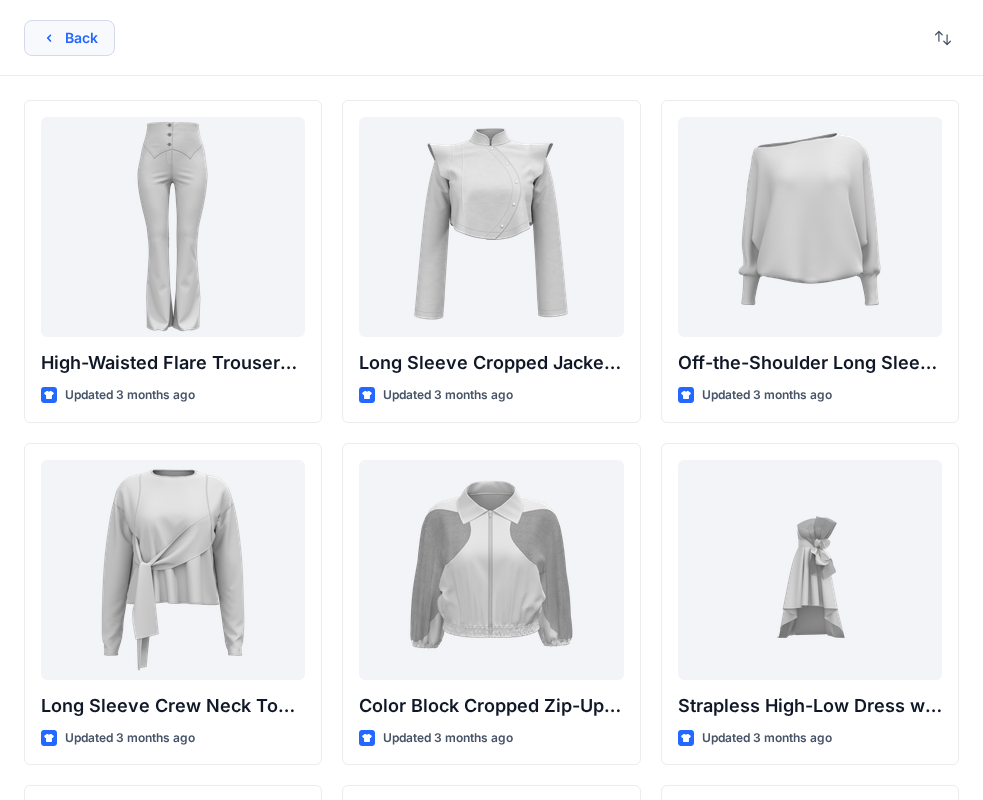 click on "Back" at bounding box center (69, 38) 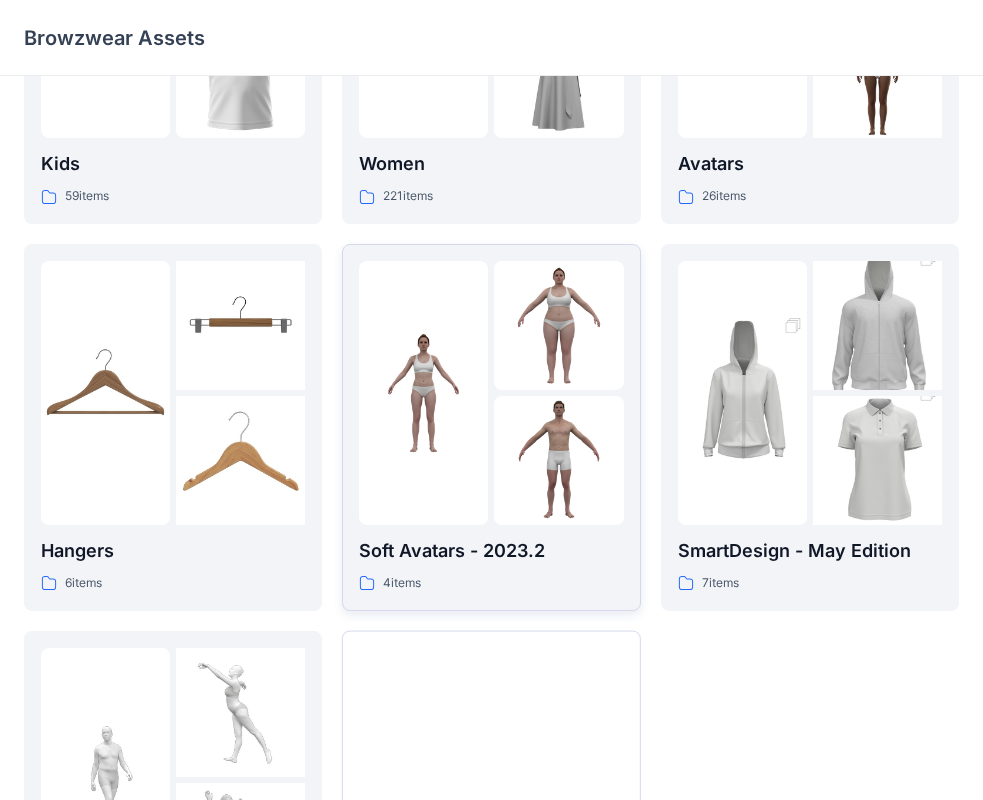 scroll, scrollTop: 263, scrollLeft: 0, axis: vertical 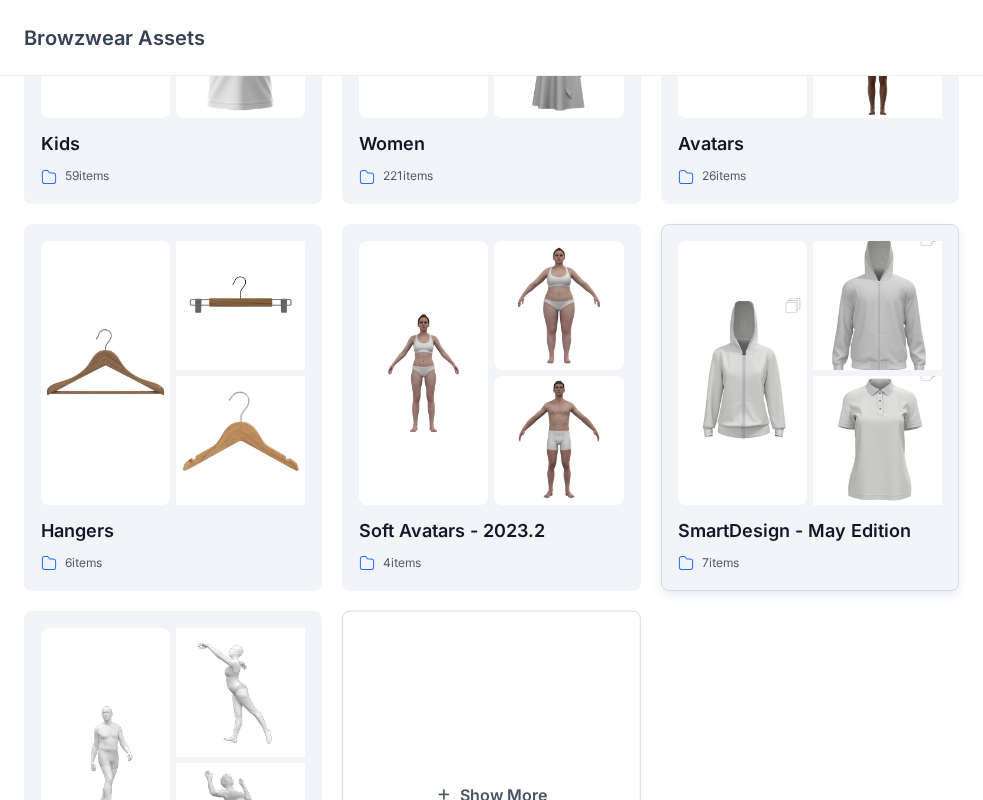 click at bounding box center [877, 306] 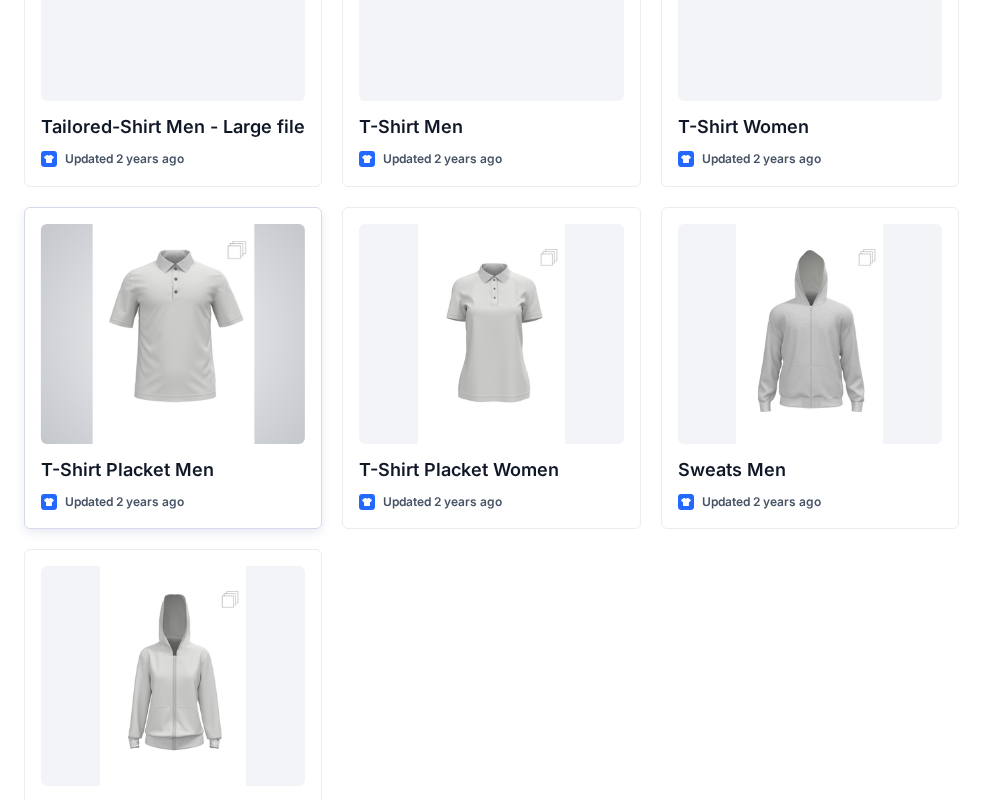 scroll, scrollTop: 0, scrollLeft: 0, axis: both 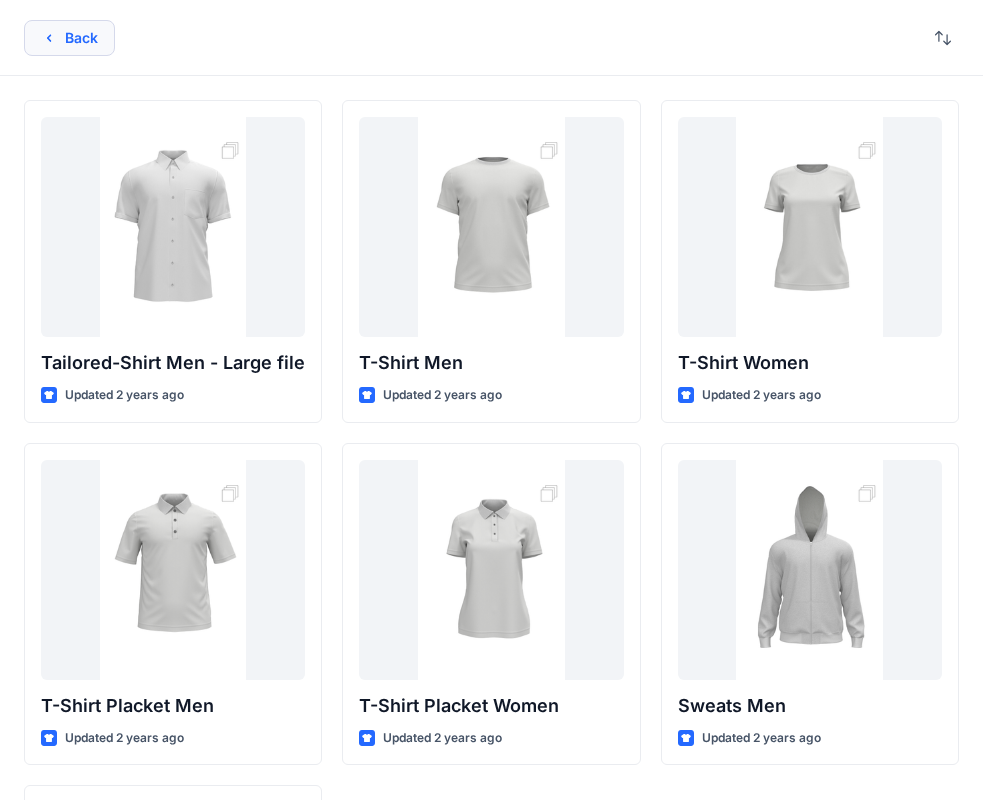 click on "Back" at bounding box center (69, 38) 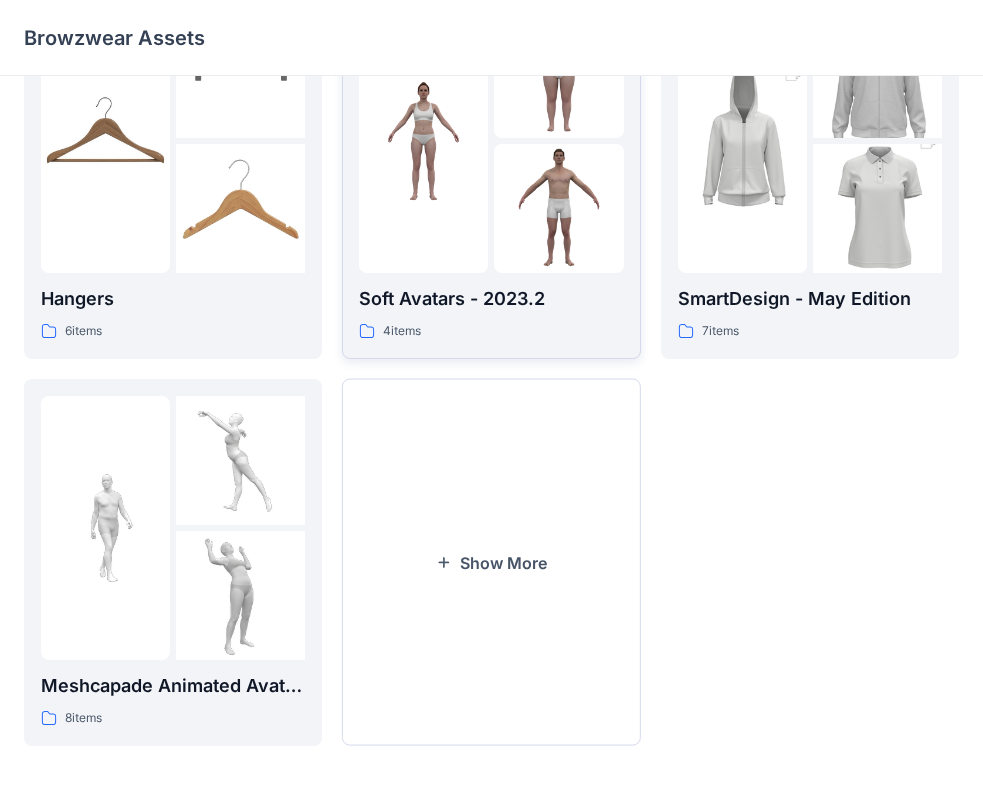 scroll, scrollTop: 497, scrollLeft: 0, axis: vertical 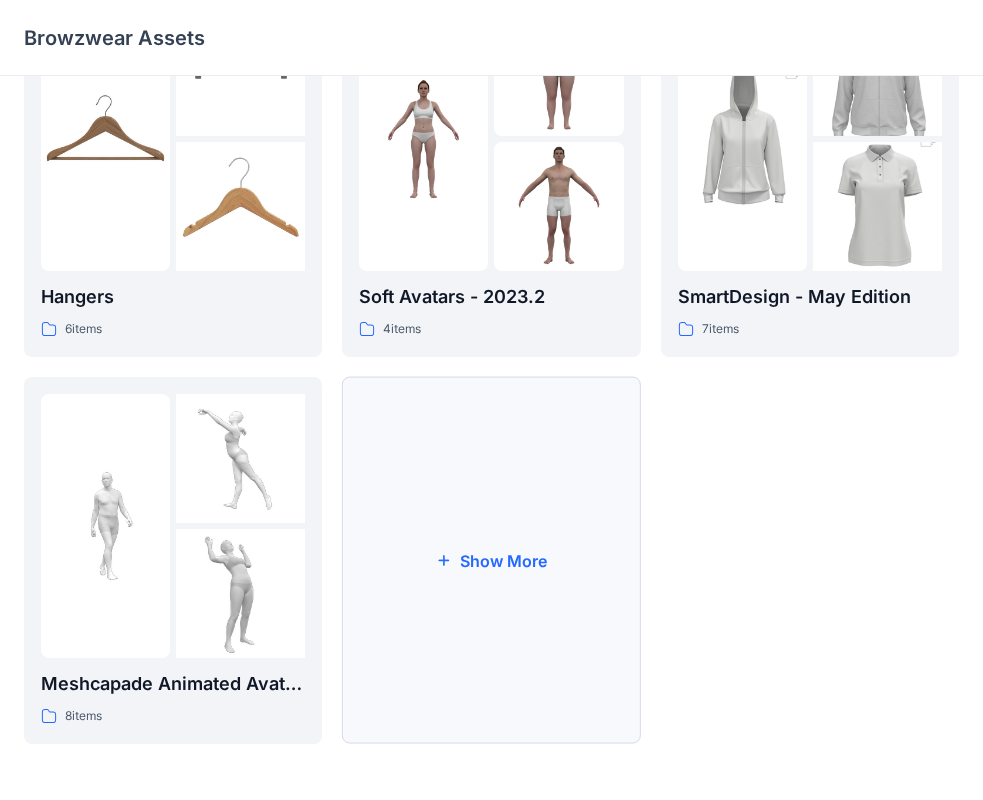 click on "Show More" at bounding box center (491, 560) 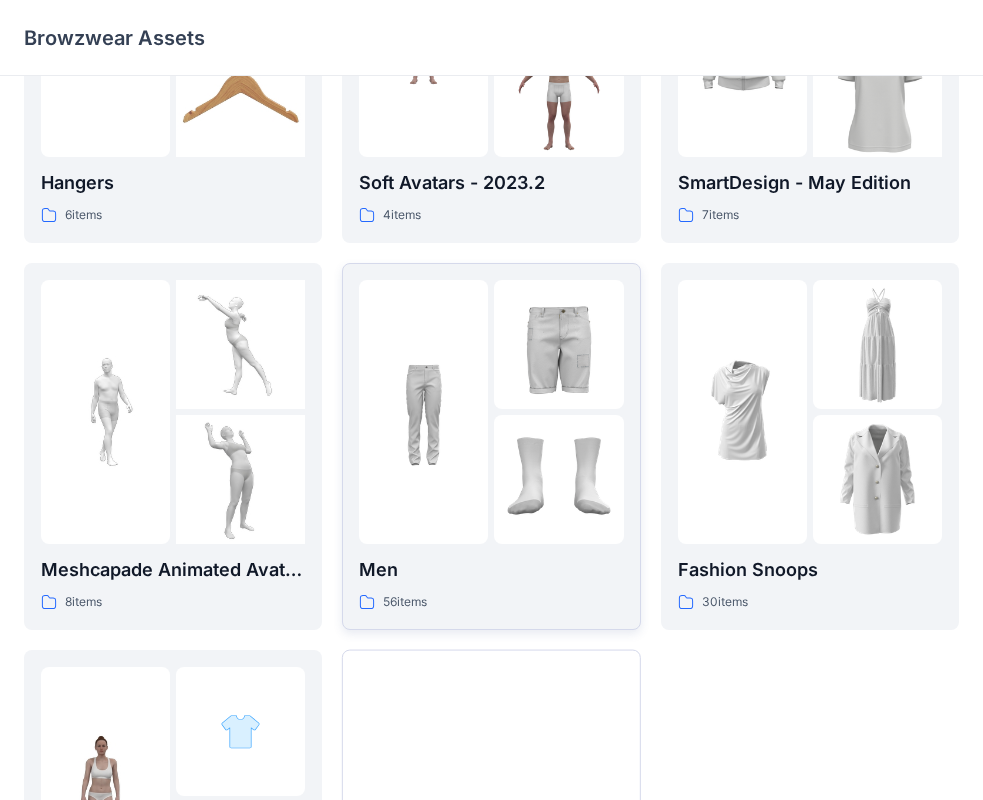 scroll, scrollTop: 623, scrollLeft: 0, axis: vertical 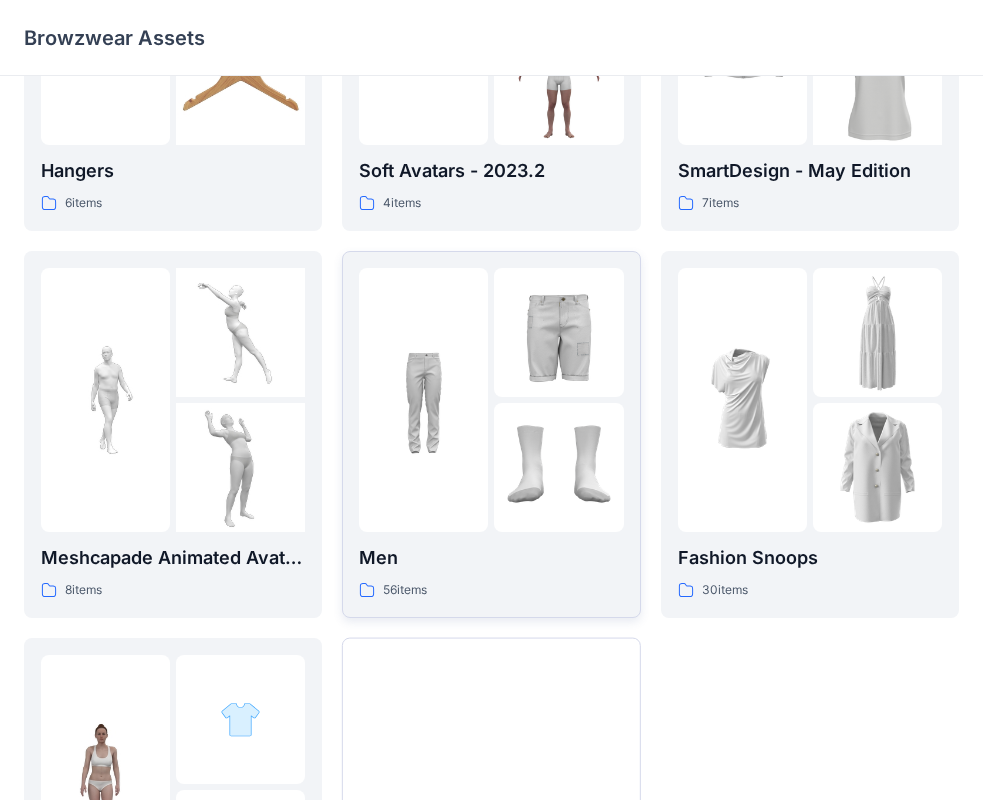 click at bounding box center [423, 399] 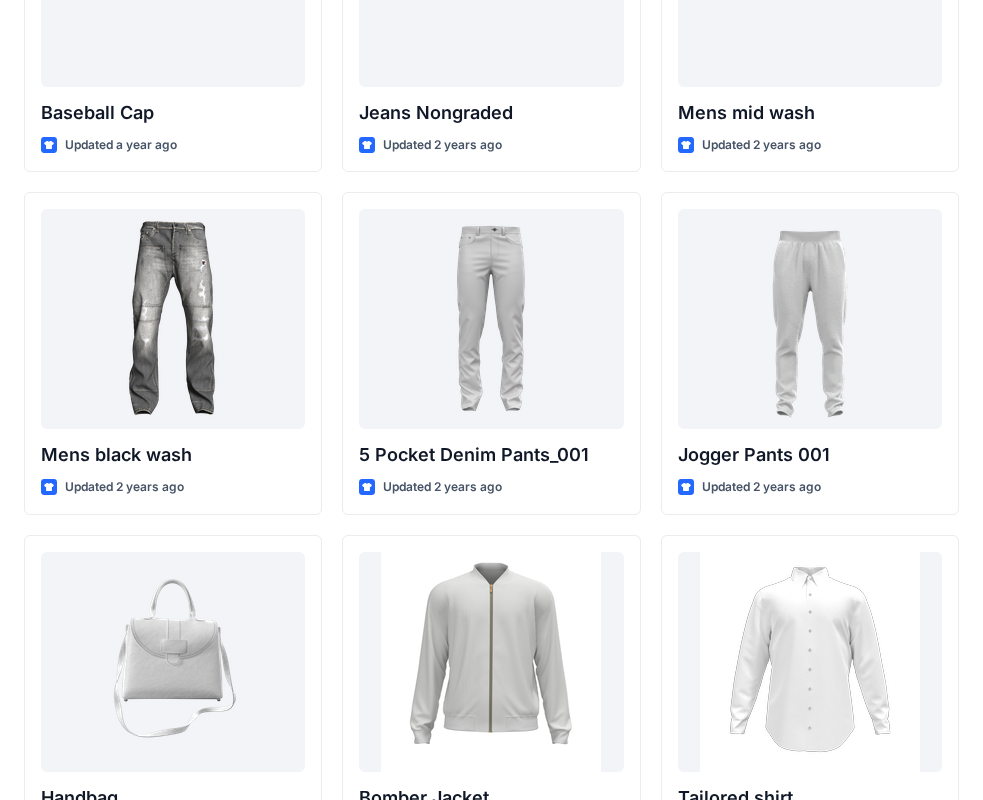 scroll, scrollTop: 0, scrollLeft: 0, axis: both 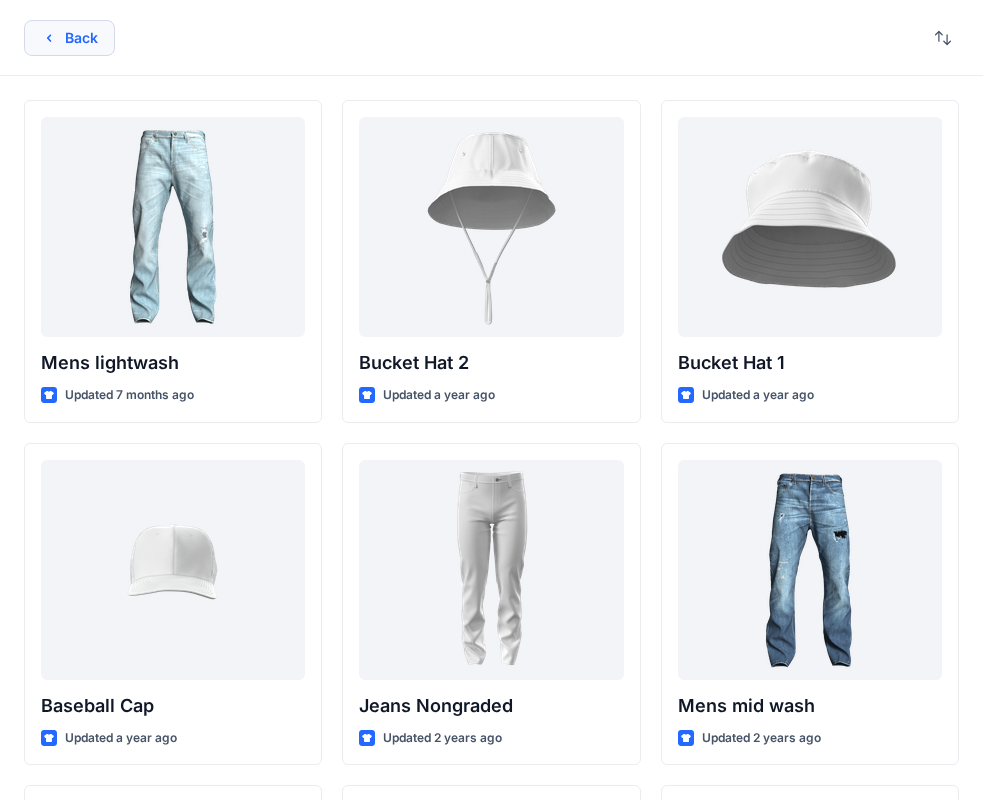 click on "Back" at bounding box center [69, 38] 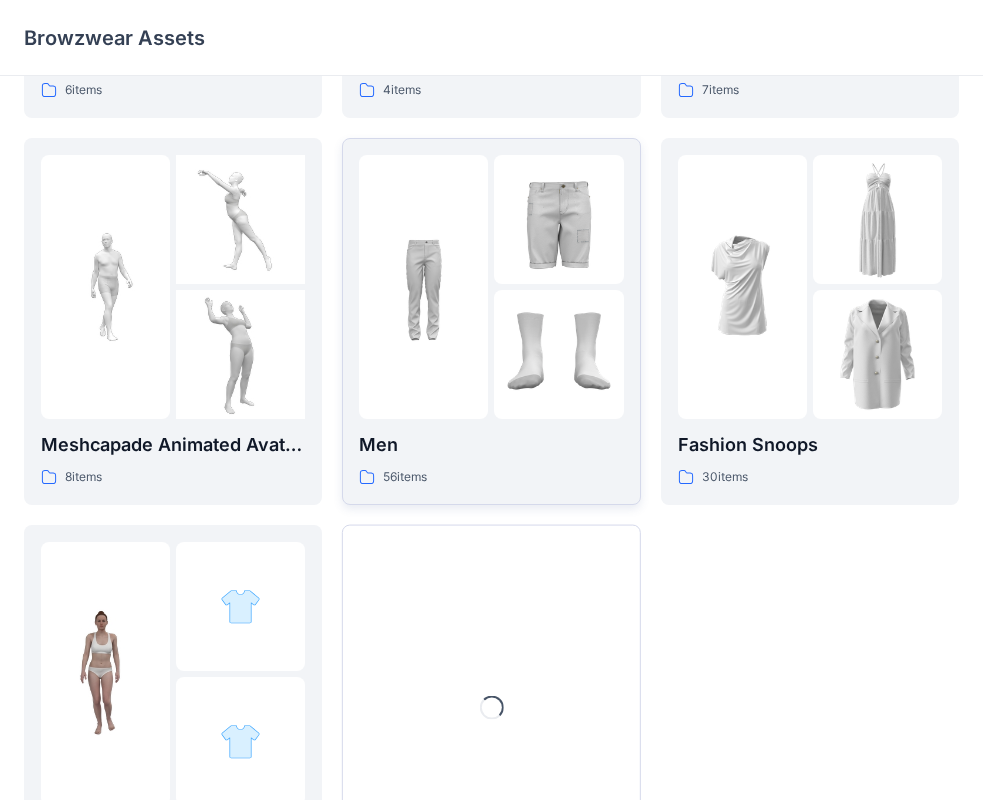 scroll, scrollTop: 763, scrollLeft: 0, axis: vertical 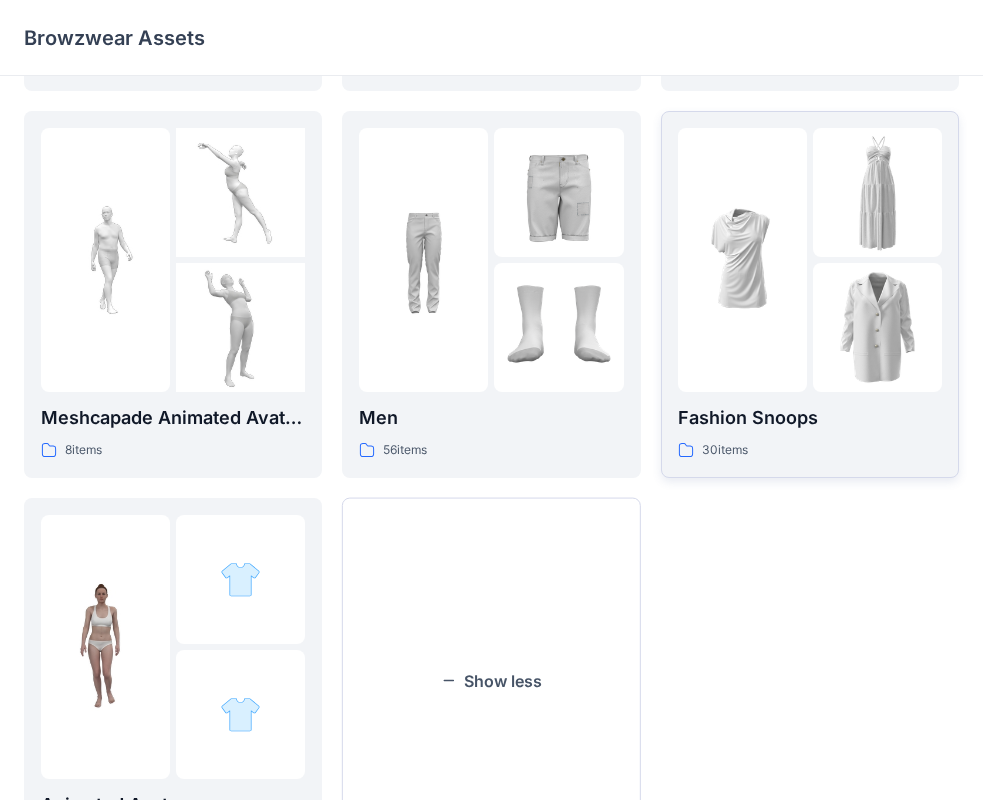 click at bounding box center [810, 260] 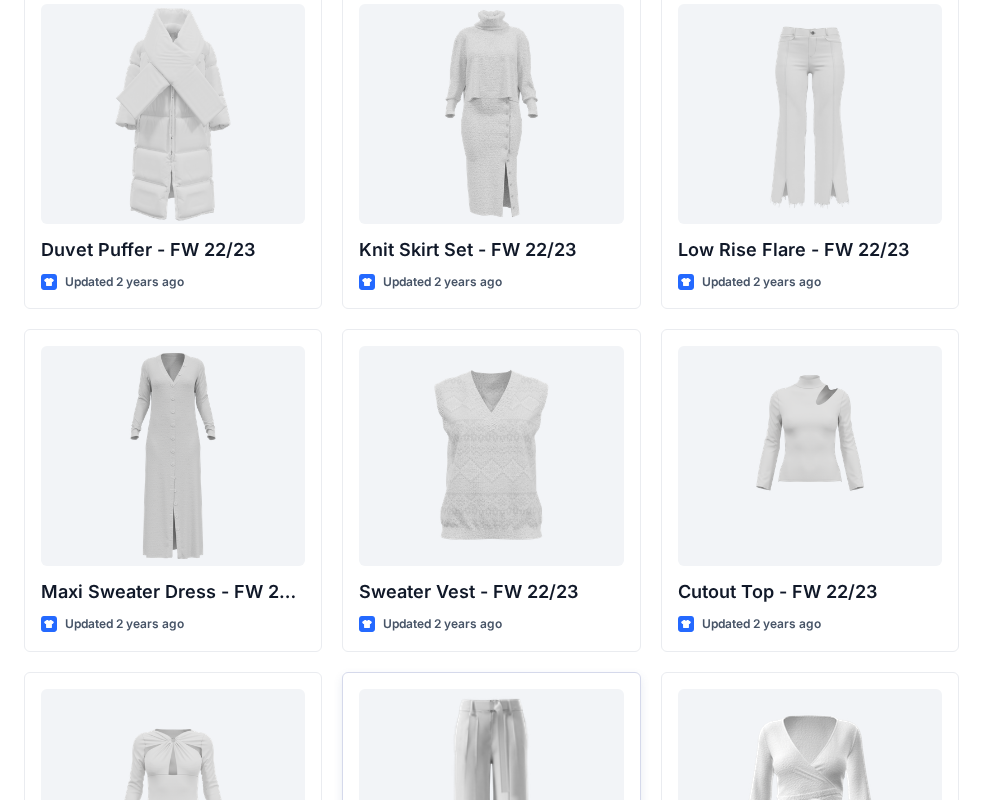 scroll, scrollTop: 0, scrollLeft: 0, axis: both 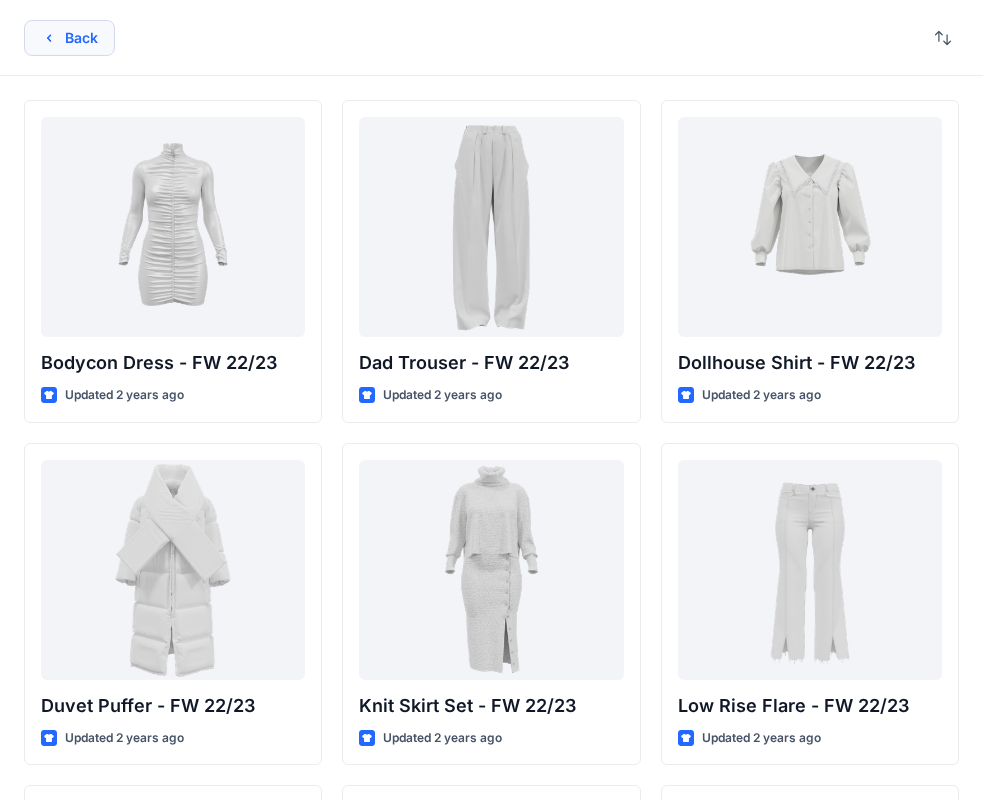 click on "Back" at bounding box center (69, 38) 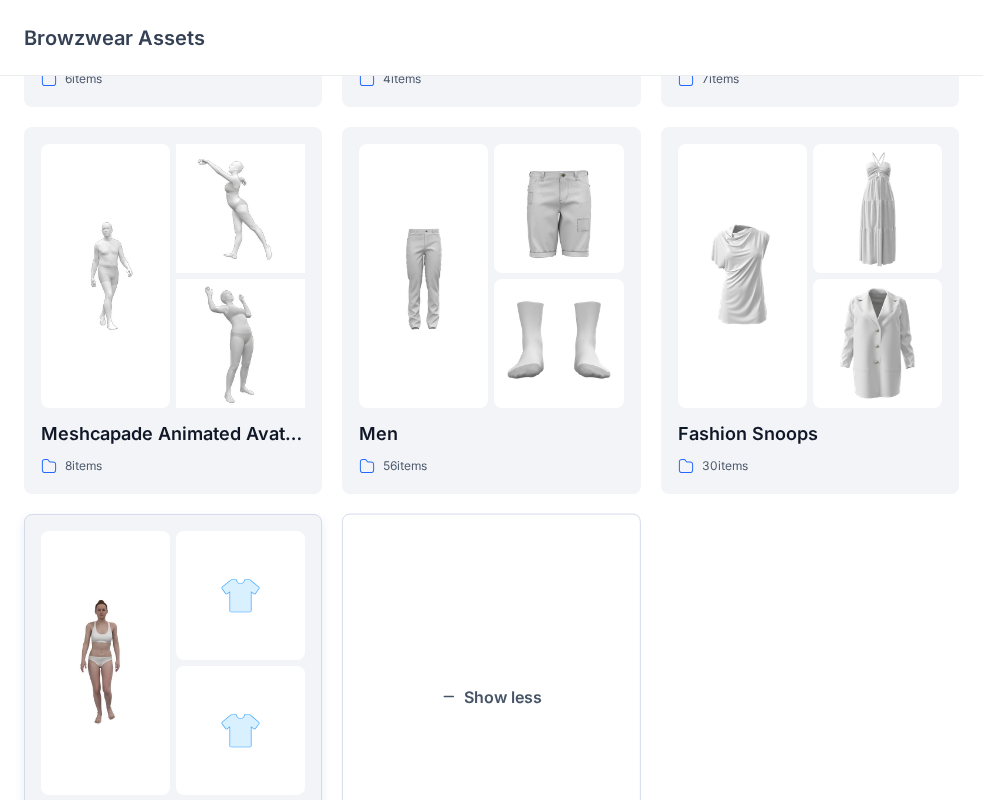 scroll, scrollTop: 883, scrollLeft: 0, axis: vertical 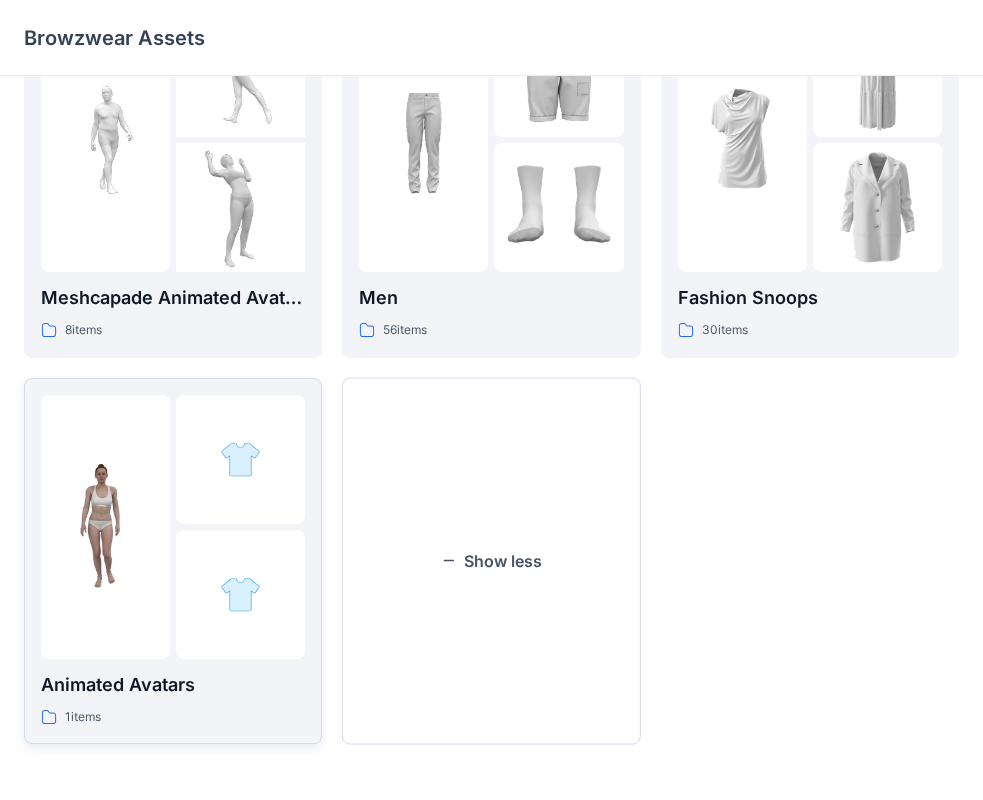 click at bounding box center (105, 526) 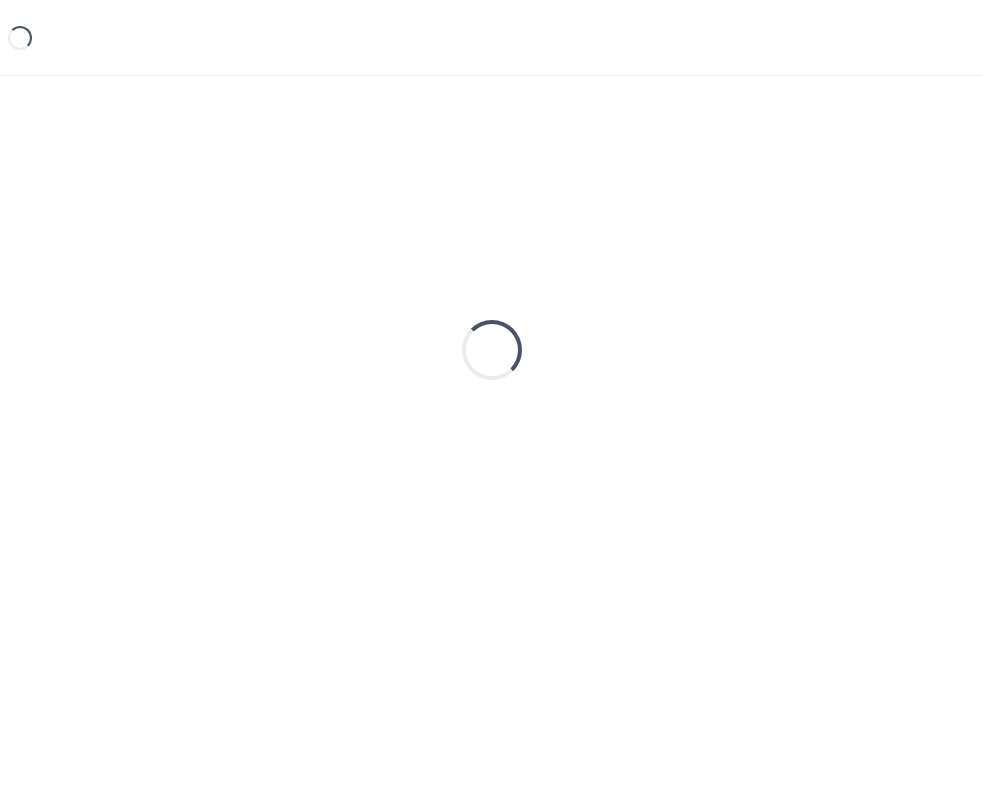 scroll, scrollTop: 0, scrollLeft: 0, axis: both 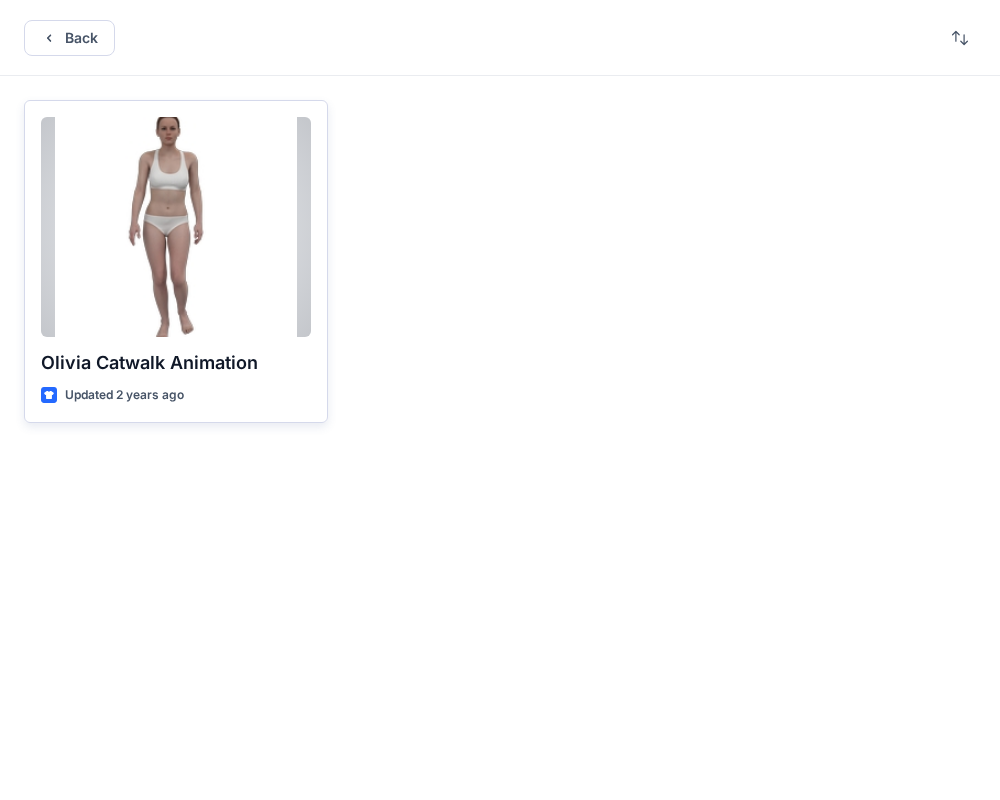 click at bounding box center (176, 227) 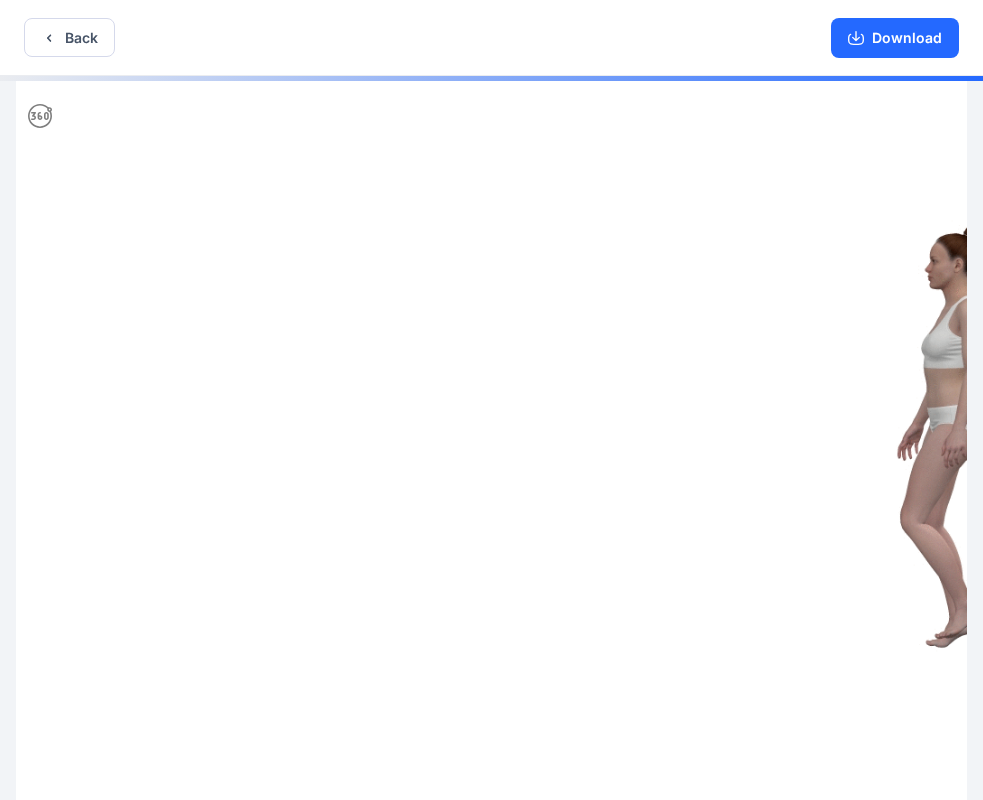 click at bounding box center [491, 440] 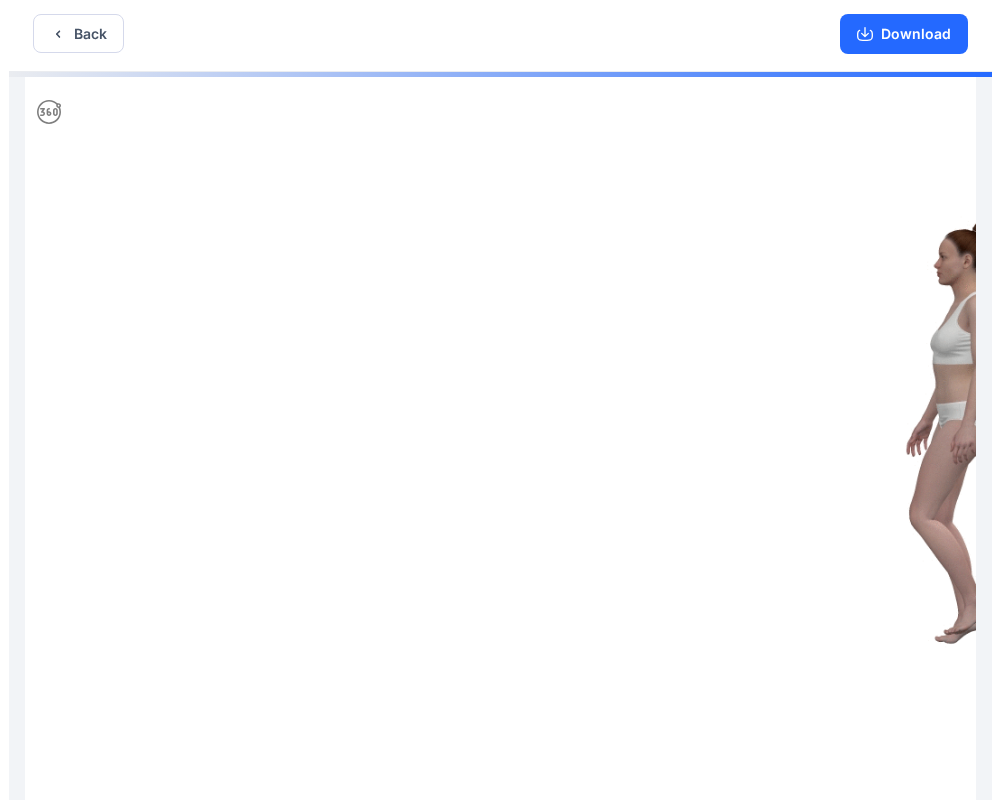 scroll, scrollTop: 0, scrollLeft: 0, axis: both 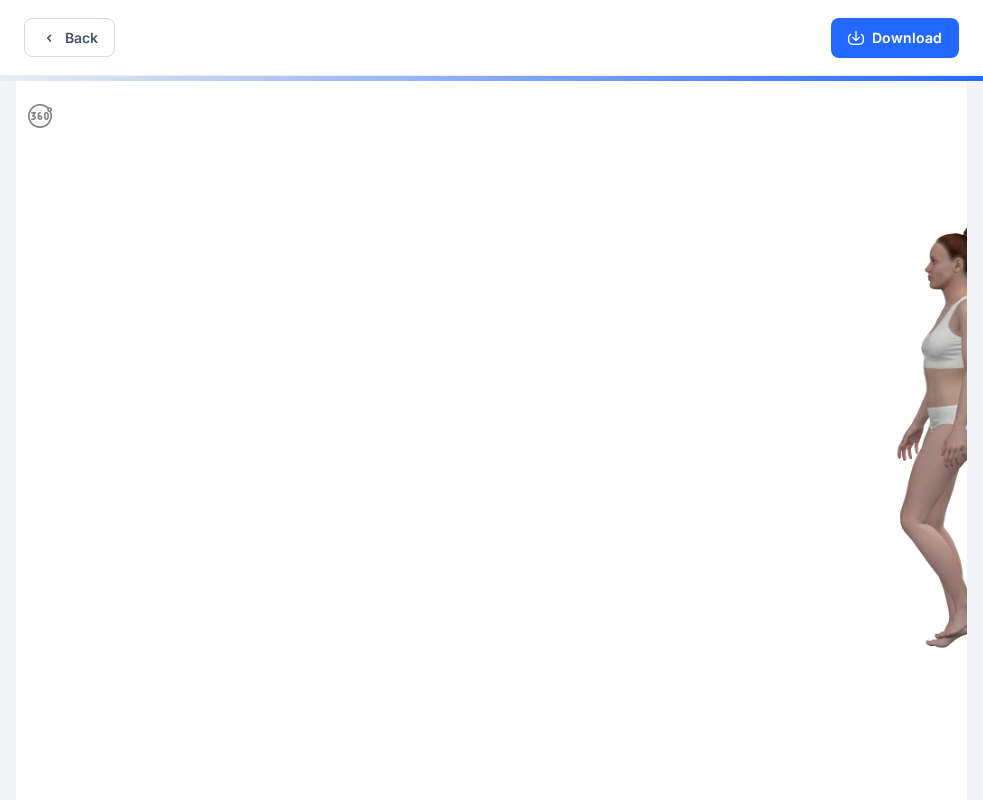 click at bounding box center [491, 440] 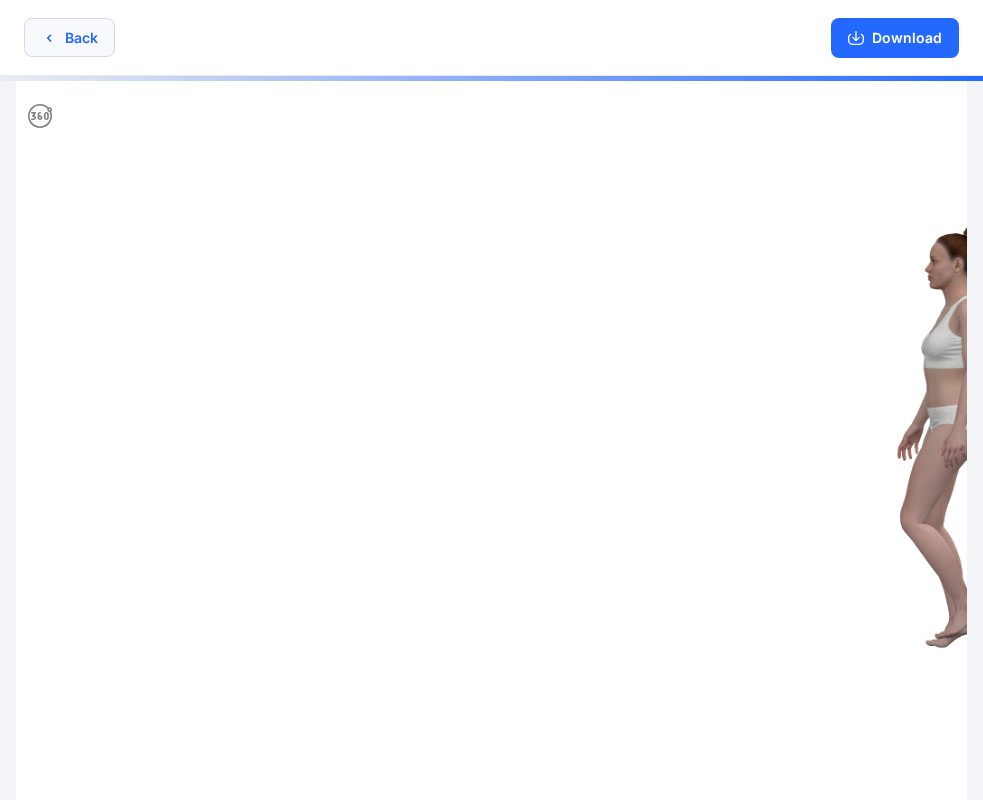 click on "Back" at bounding box center [69, 37] 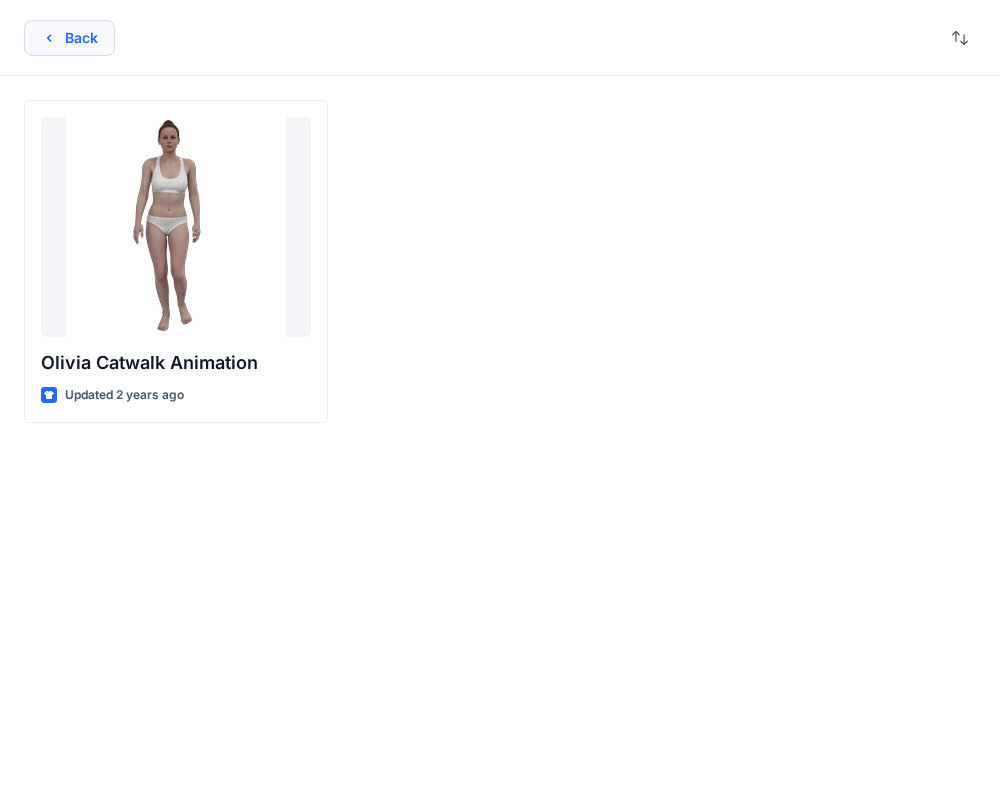 click on "Back" at bounding box center (69, 38) 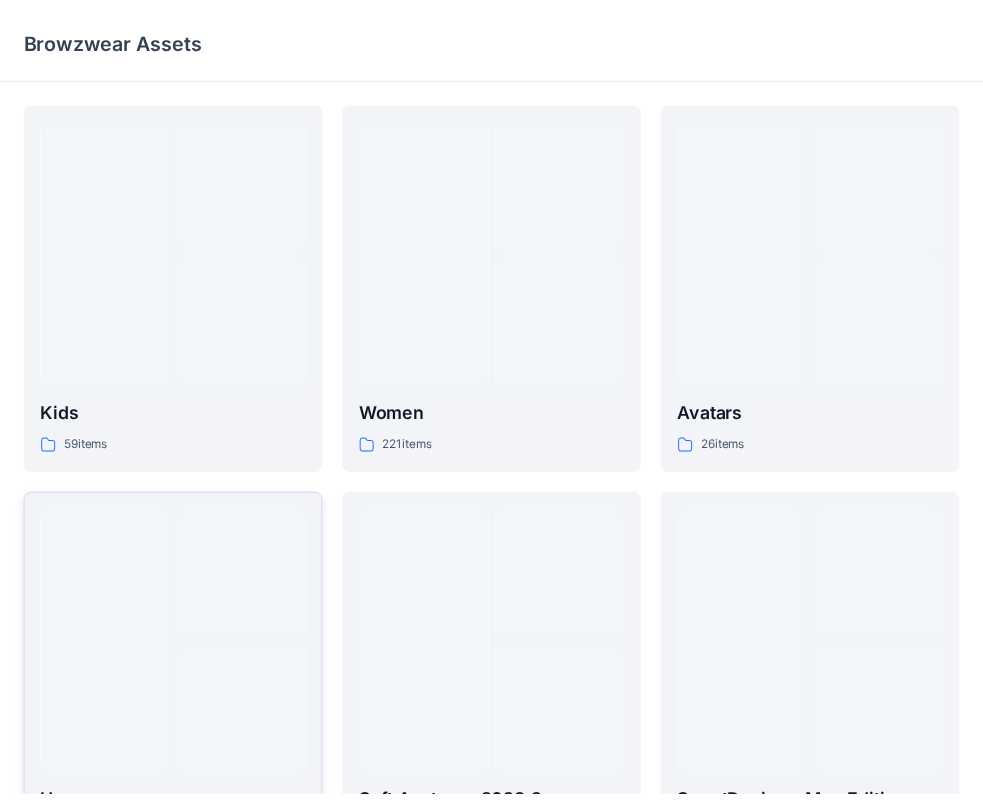 scroll, scrollTop: 497, scrollLeft: 0, axis: vertical 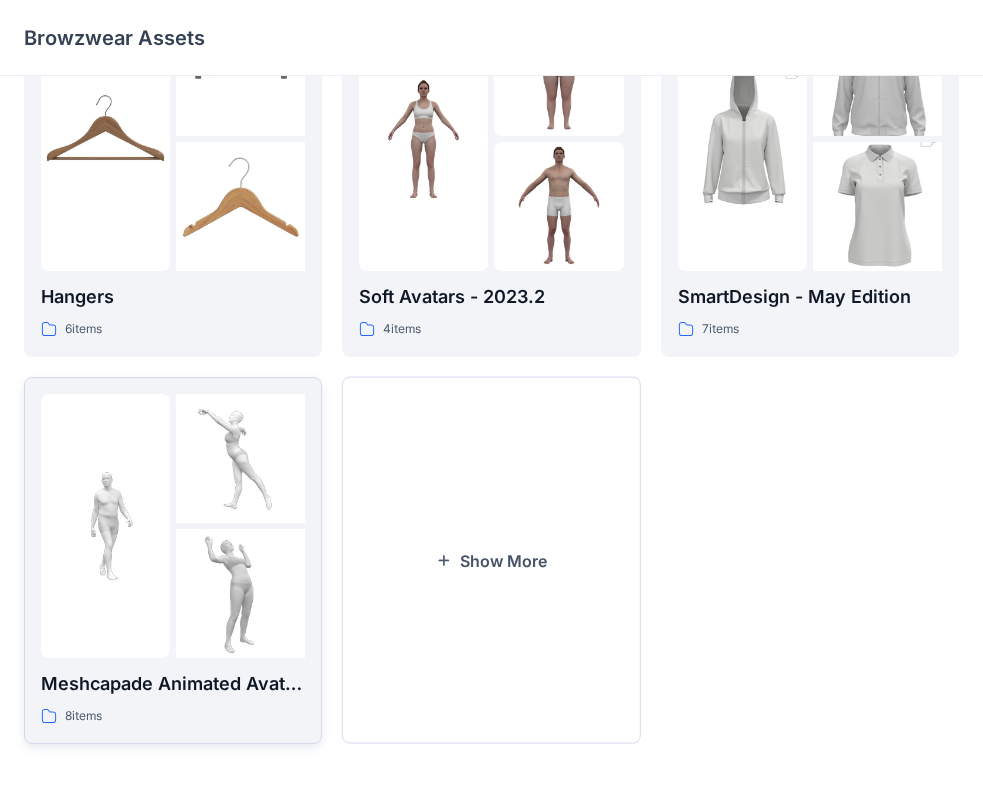 click at bounding box center (105, 526) 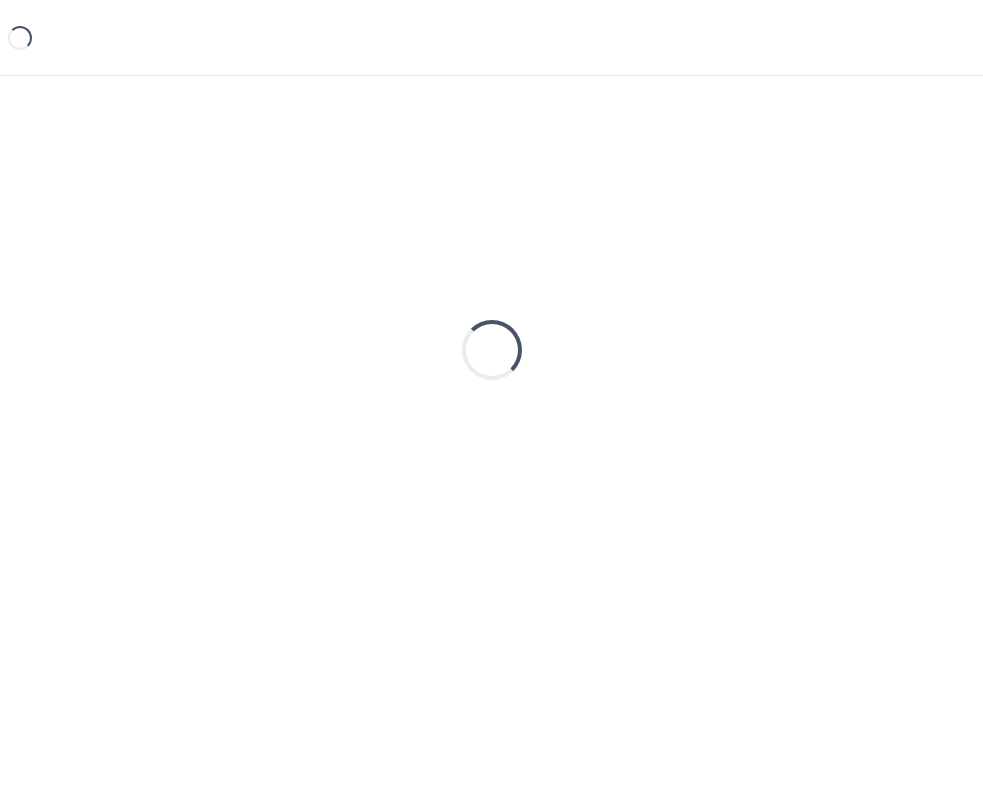 scroll, scrollTop: 0, scrollLeft: 0, axis: both 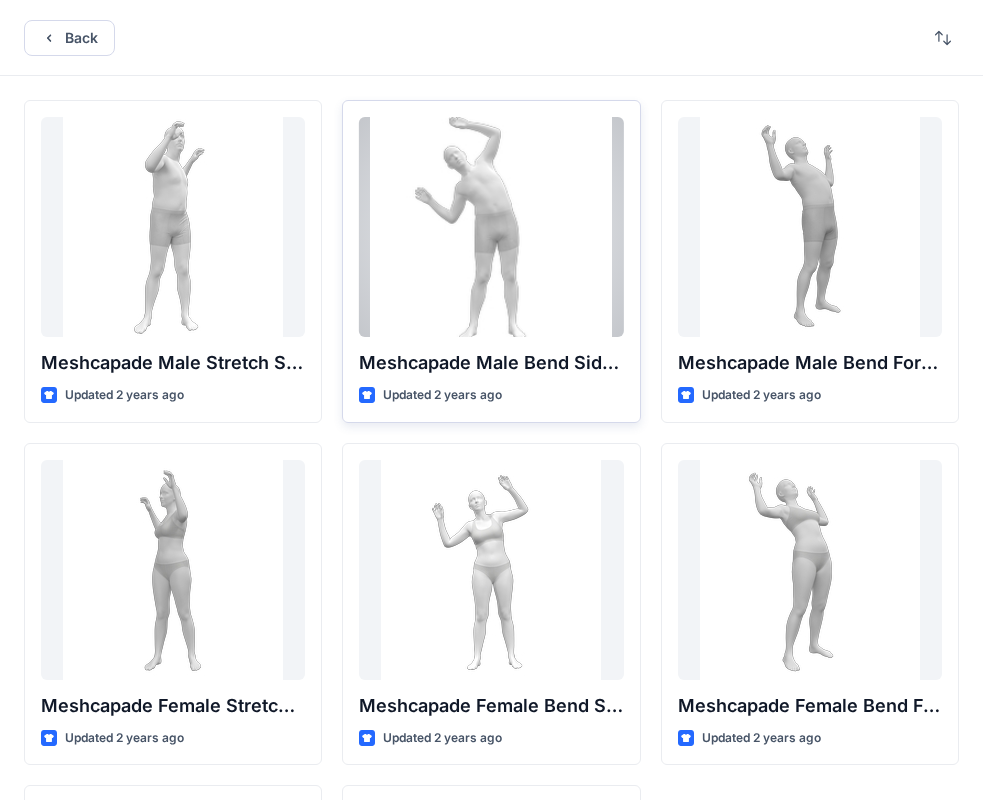 click at bounding box center (491, 227) 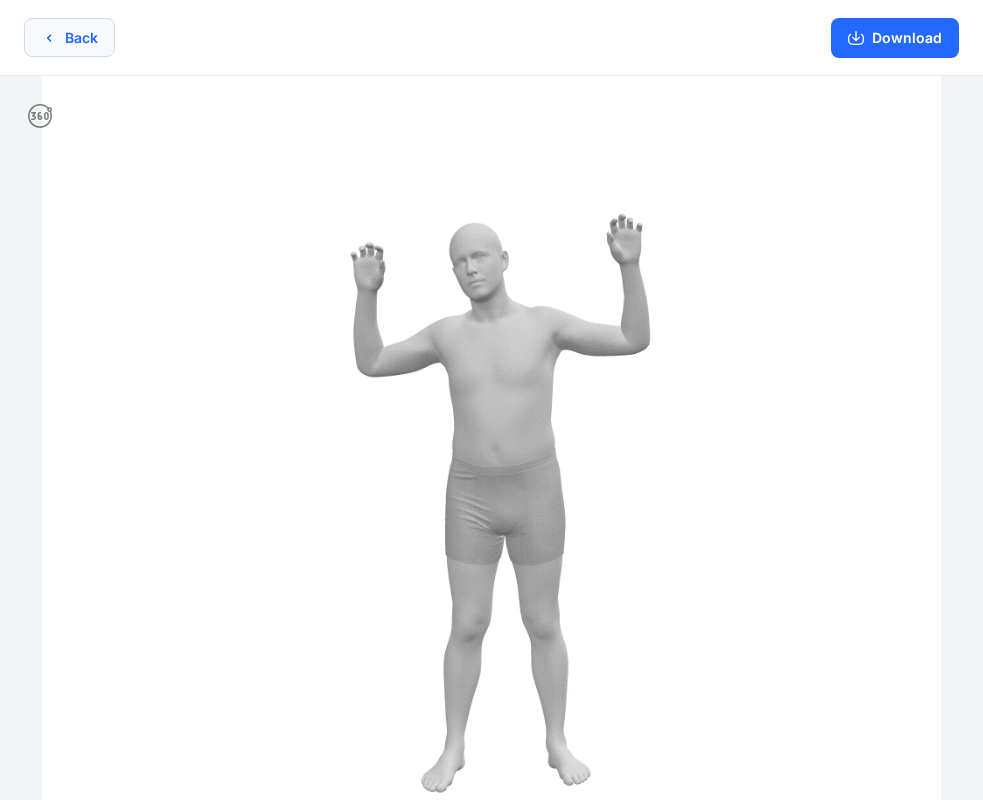click on "Back" at bounding box center [69, 37] 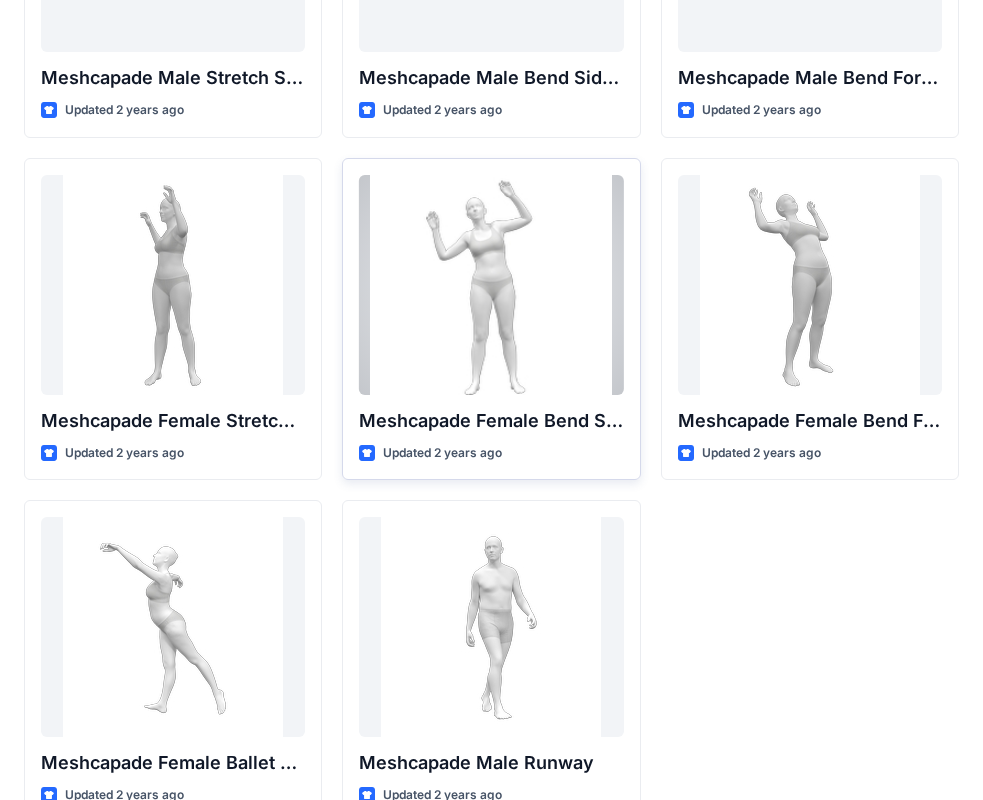 scroll, scrollTop: 332, scrollLeft: 0, axis: vertical 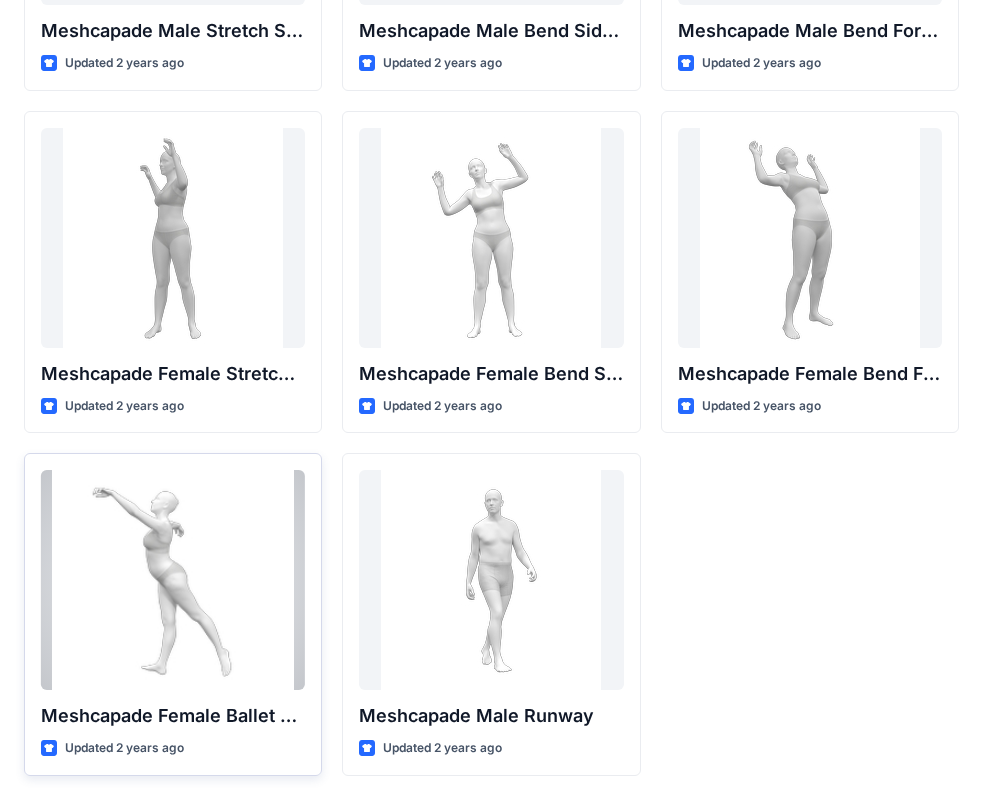click at bounding box center (173, 580) 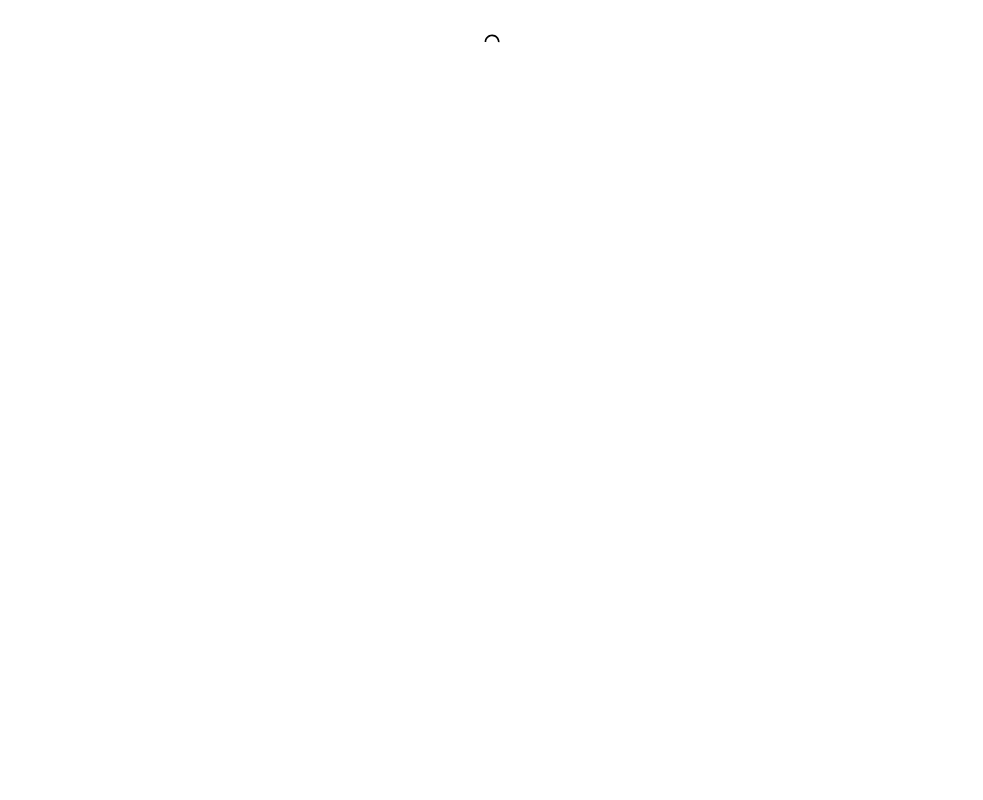 scroll, scrollTop: 0, scrollLeft: 0, axis: both 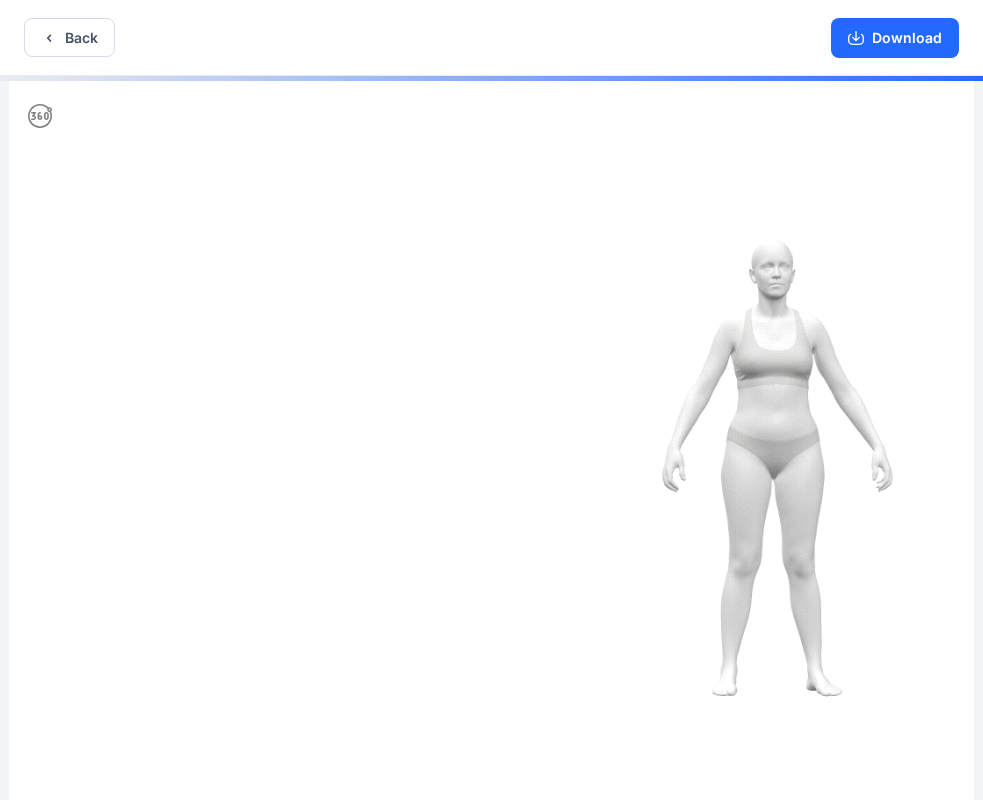 click at bounding box center (491, 440) 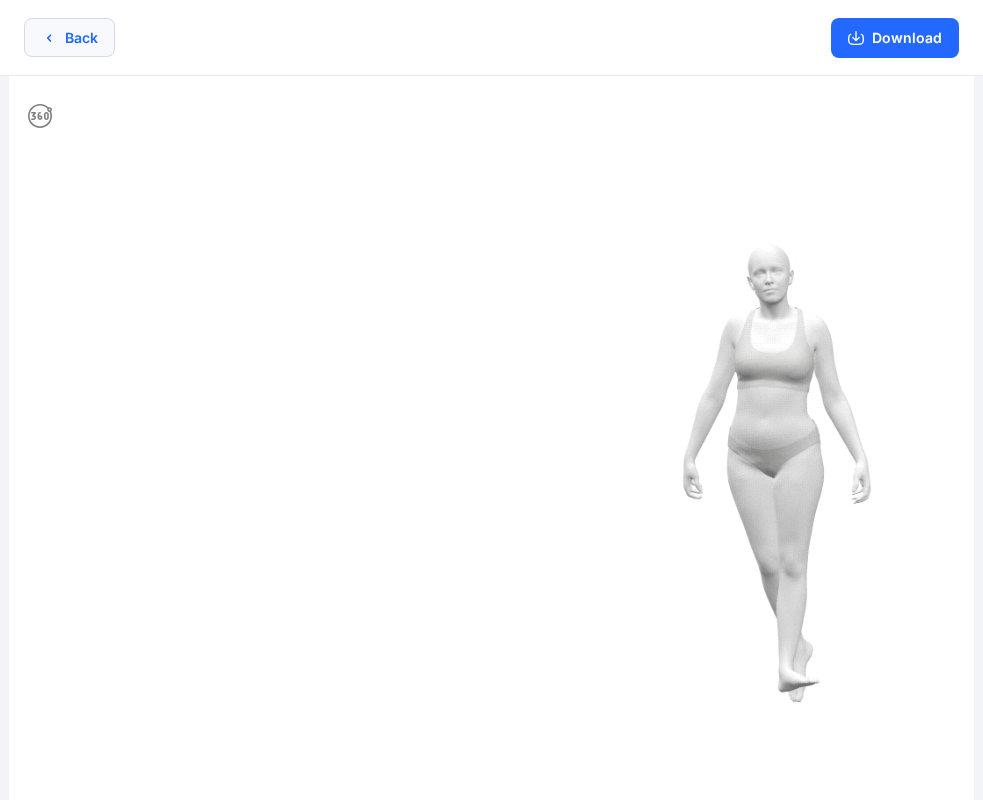 click on "Back" at bounding box center (69, 37) 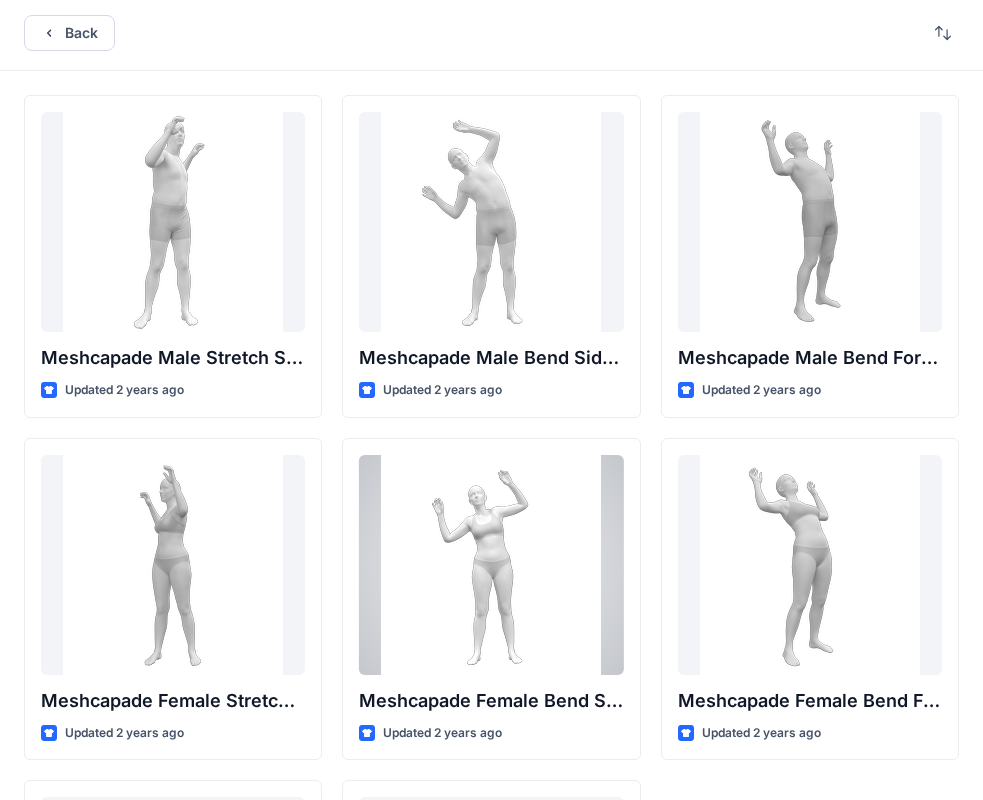scroll, scrollTop: 0, scrollLeft: 0, axis: both 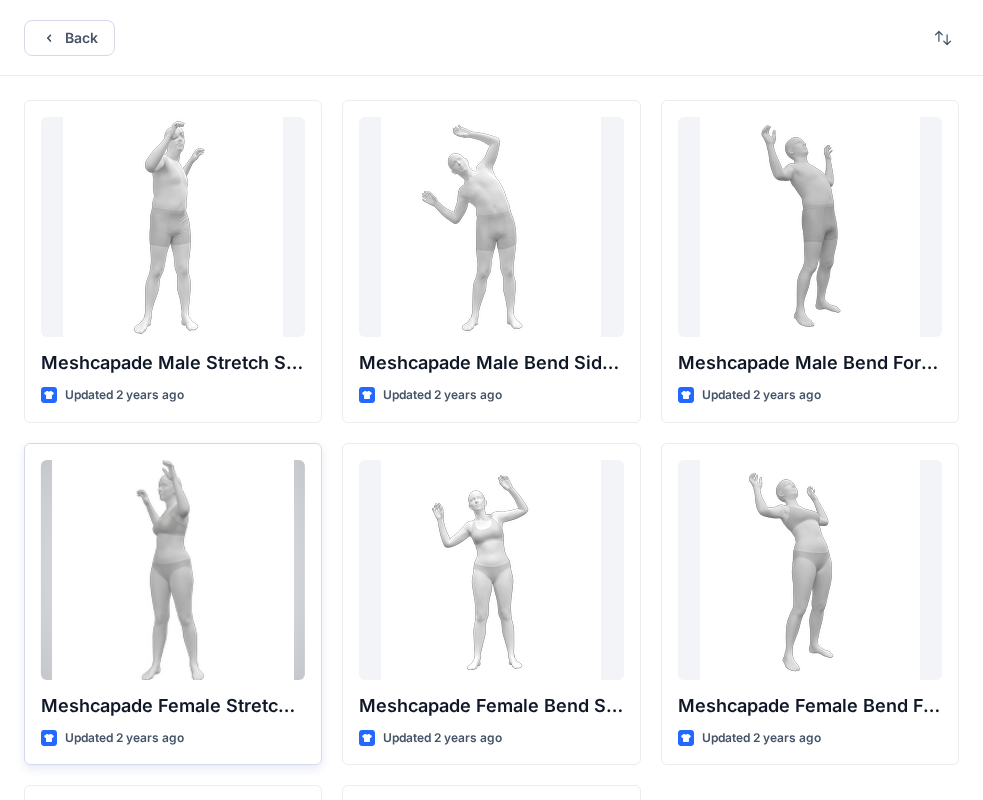 click at bounding box center [173, 570] 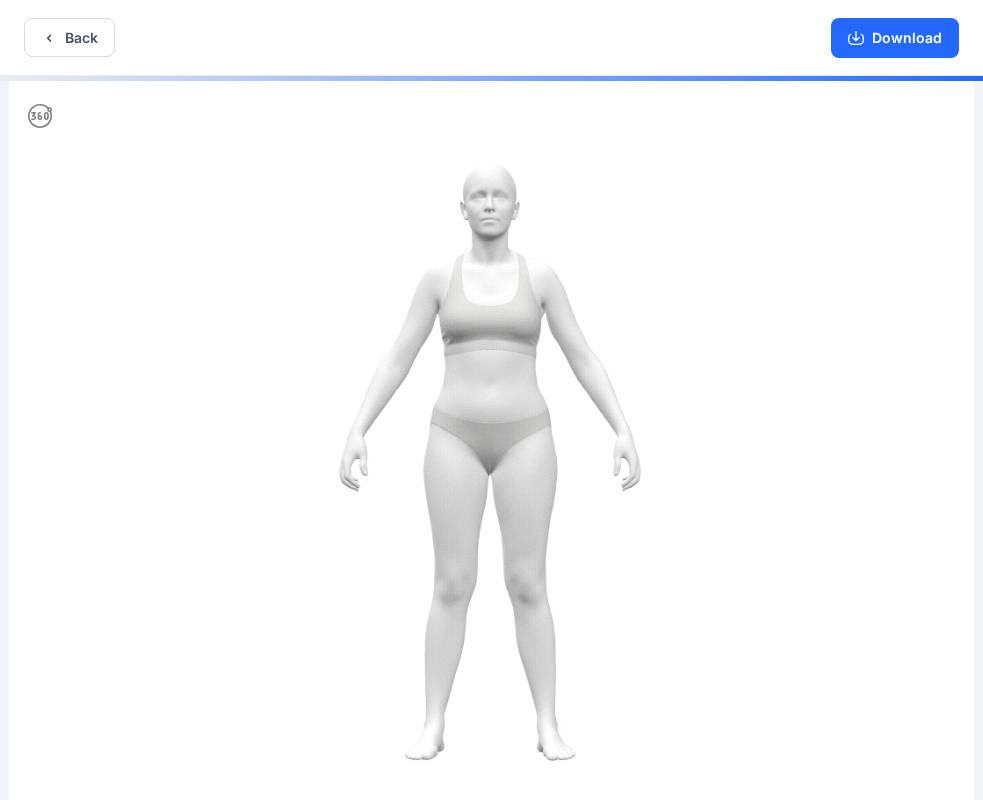 click at bounding box center (491, 440) 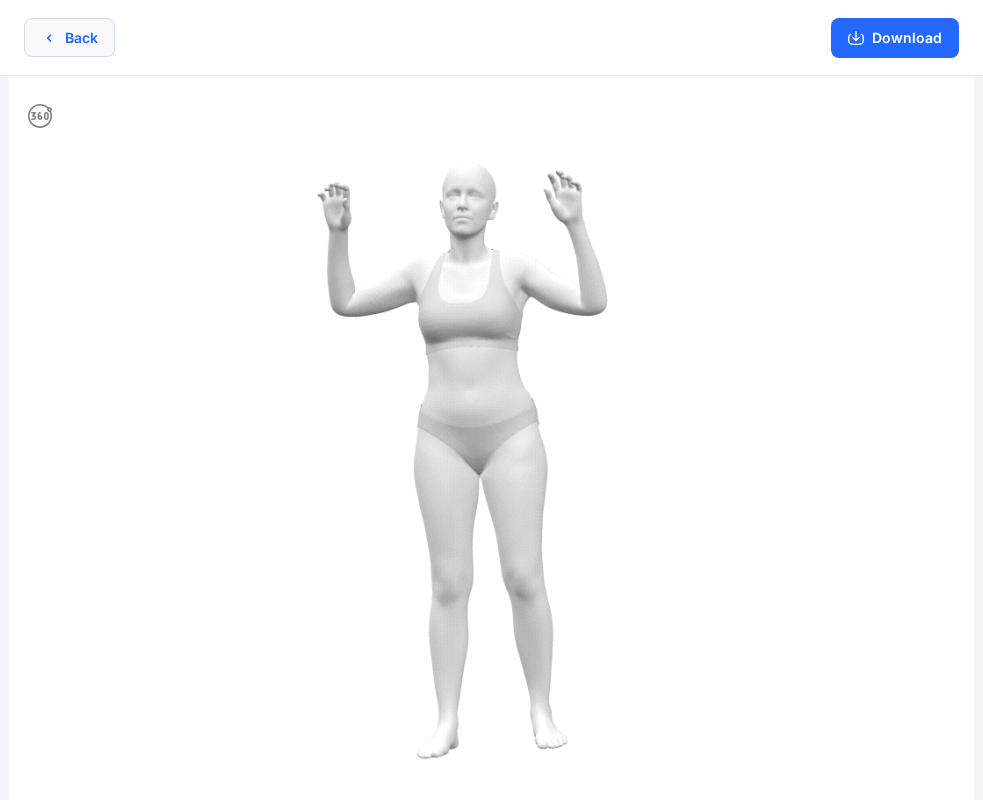 click on "Back" at bounding box center (69, 37) 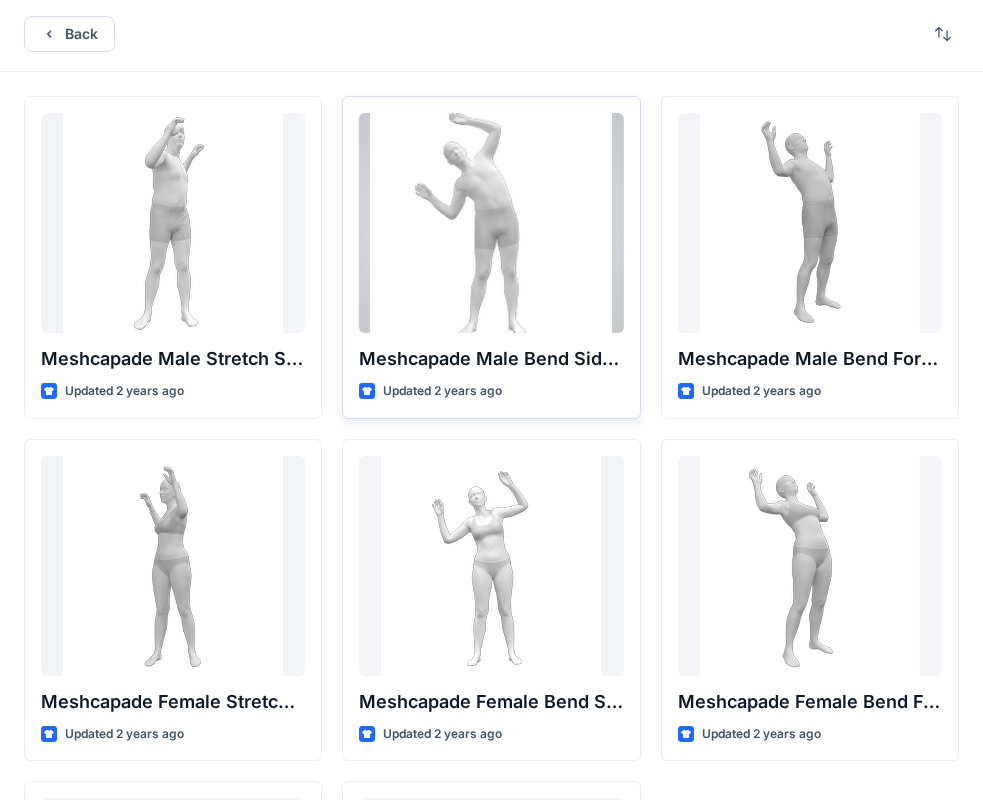scroll, scrollTop: 0, scrollLeft: 0, axis: both 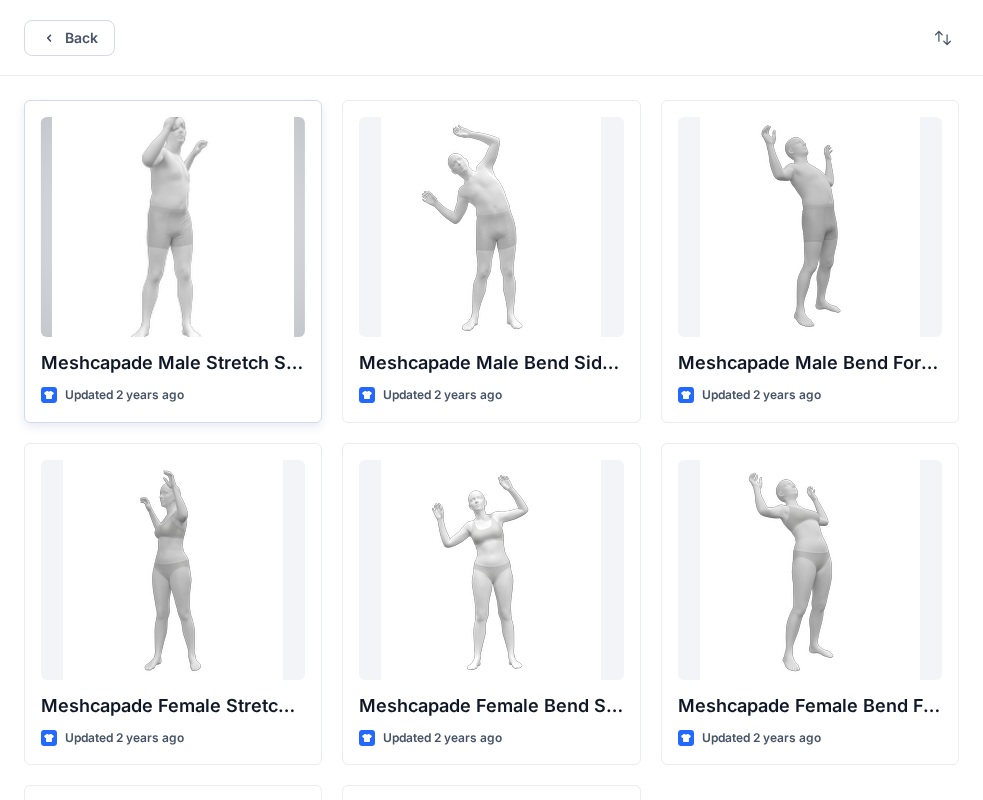 click at bounding box center [173, 227] 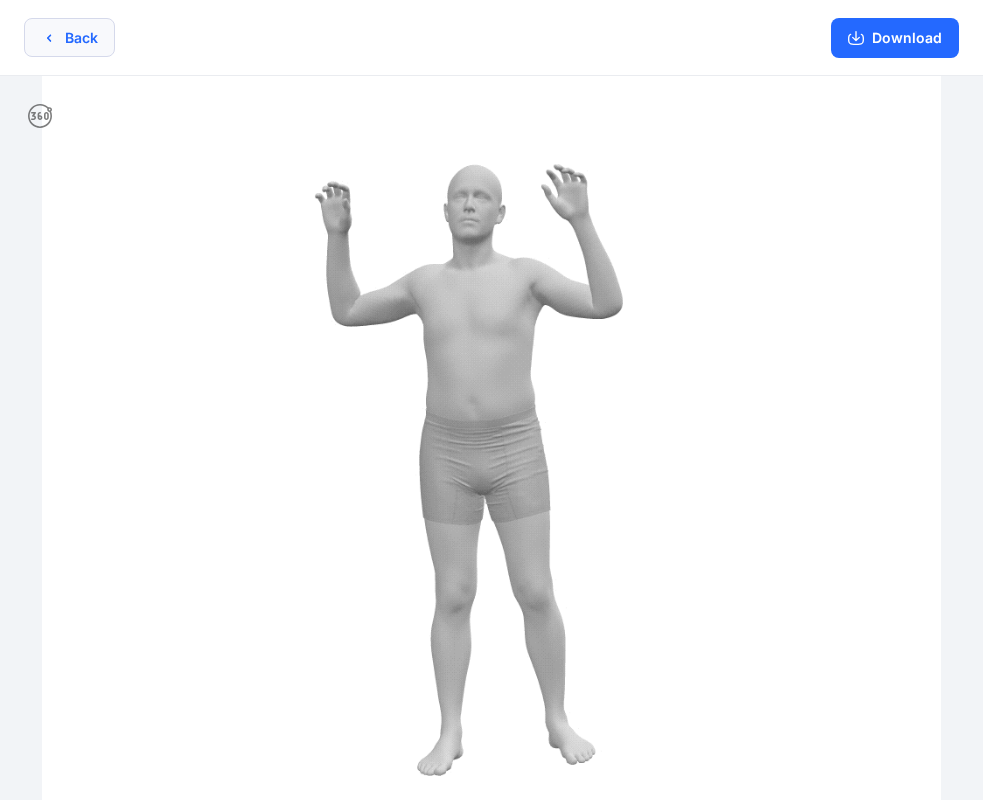 click on "Back" at bounding box center [69, 37] 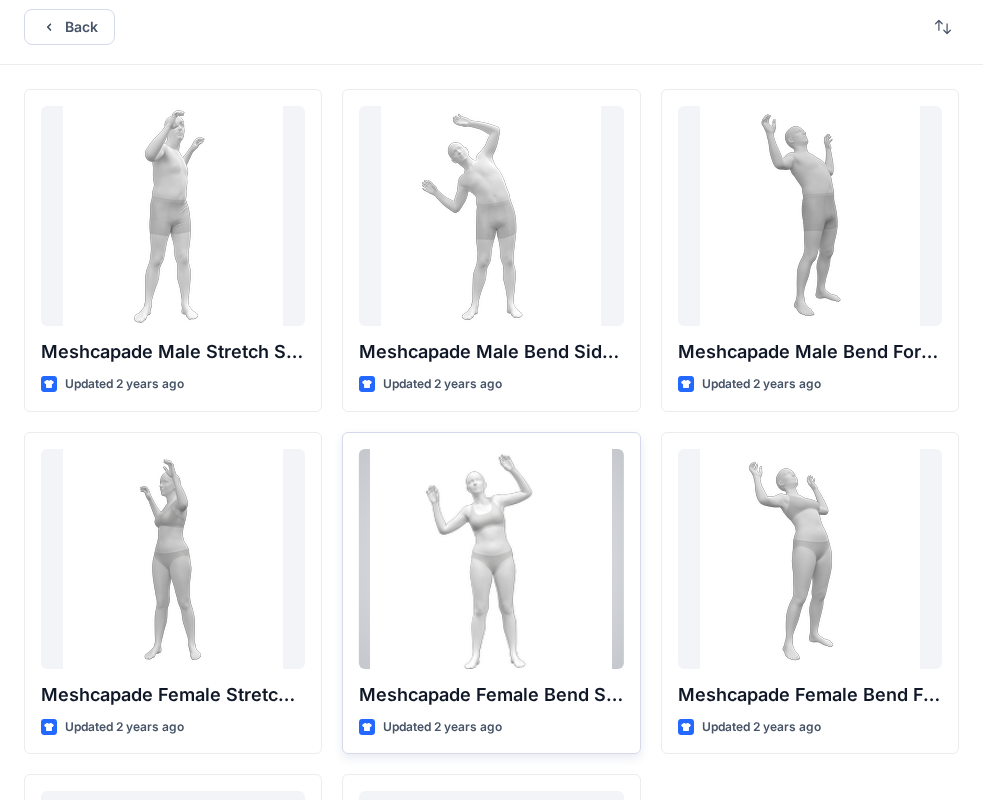 scroll, scrollTop: 0, scrollLeft: 0, axis: both 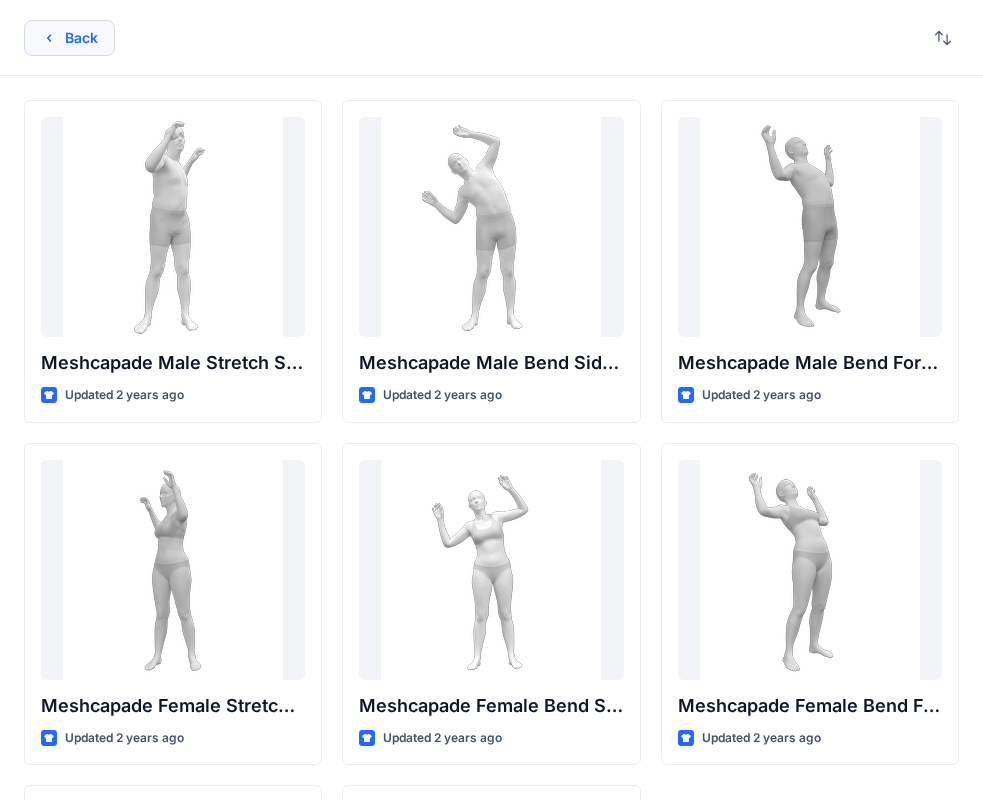 click on "Back" at bounding box center (69, 38) 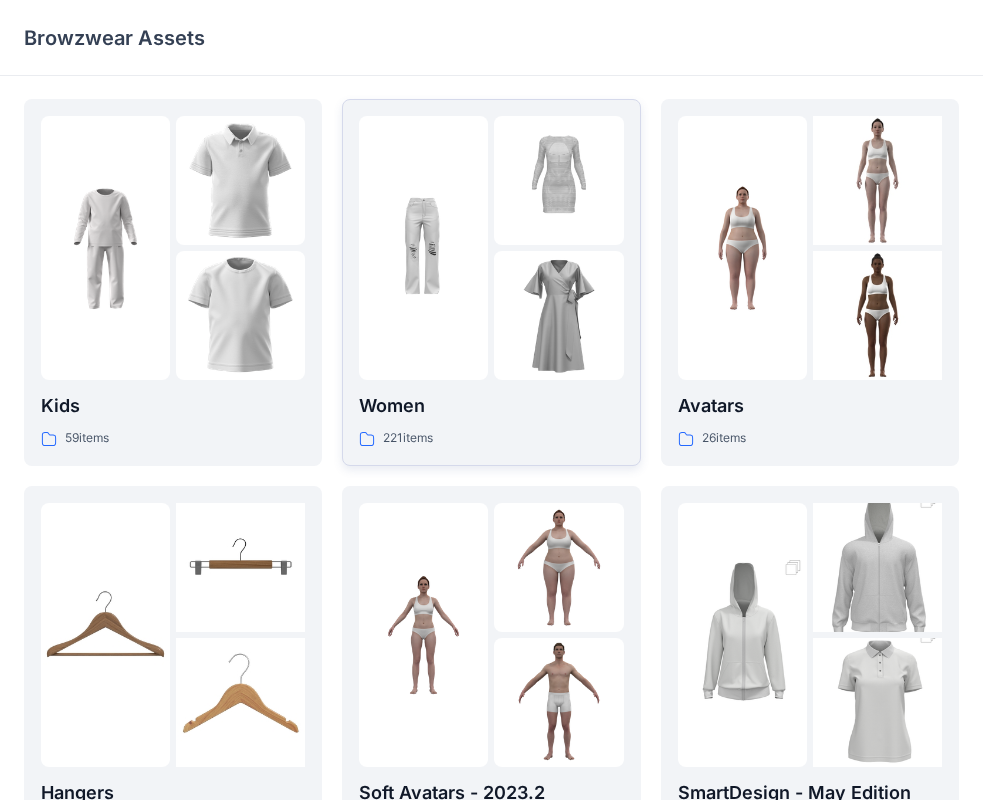 scroll, scrollTop: 0, scrollLeft: 0, axis: both 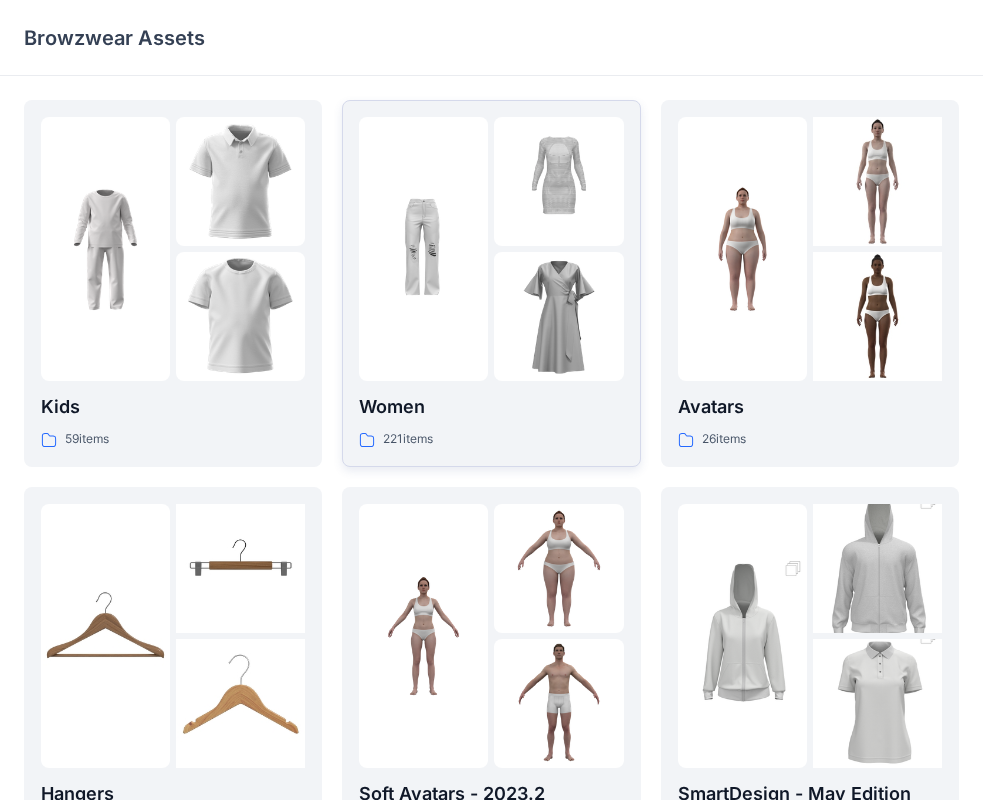 click at bounding box center (423, 249) 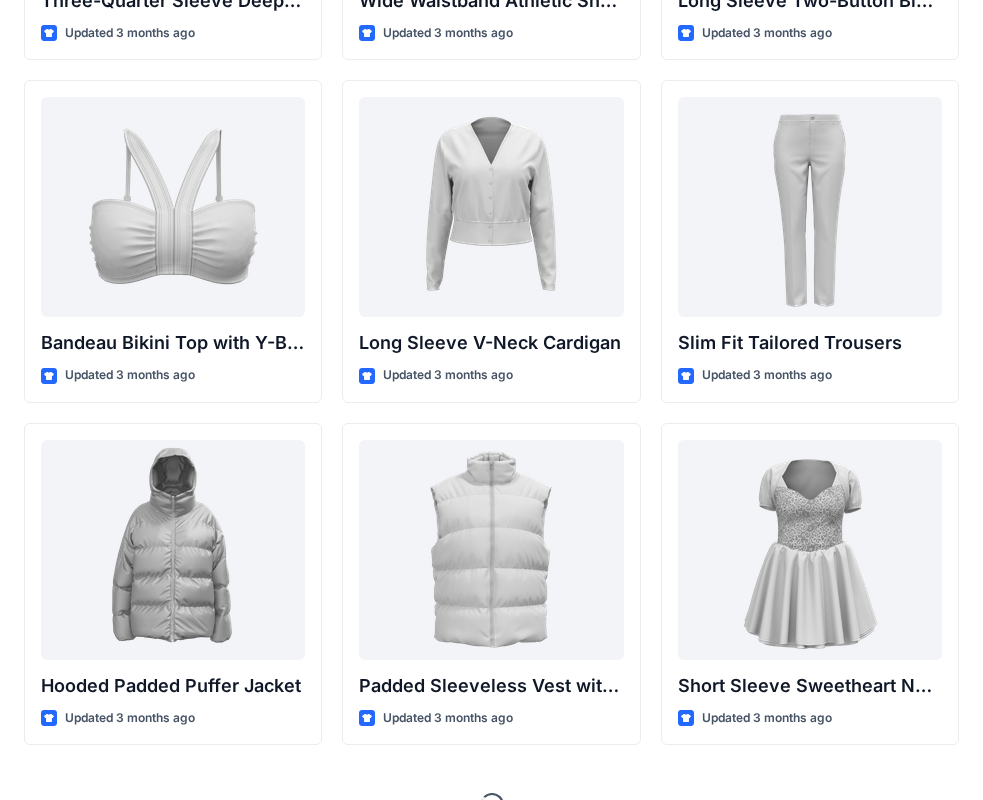 scroll, scrollTop: 2116, scrollLeft: 0, axis: vertical 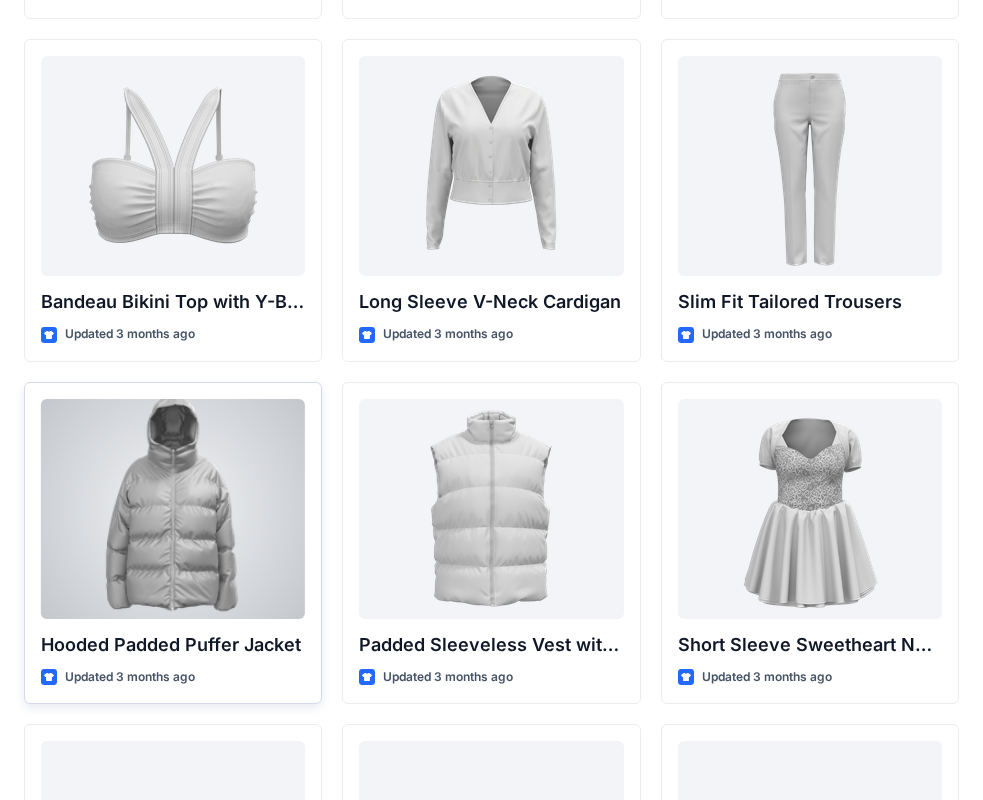 click at bounding box center [173, 509] 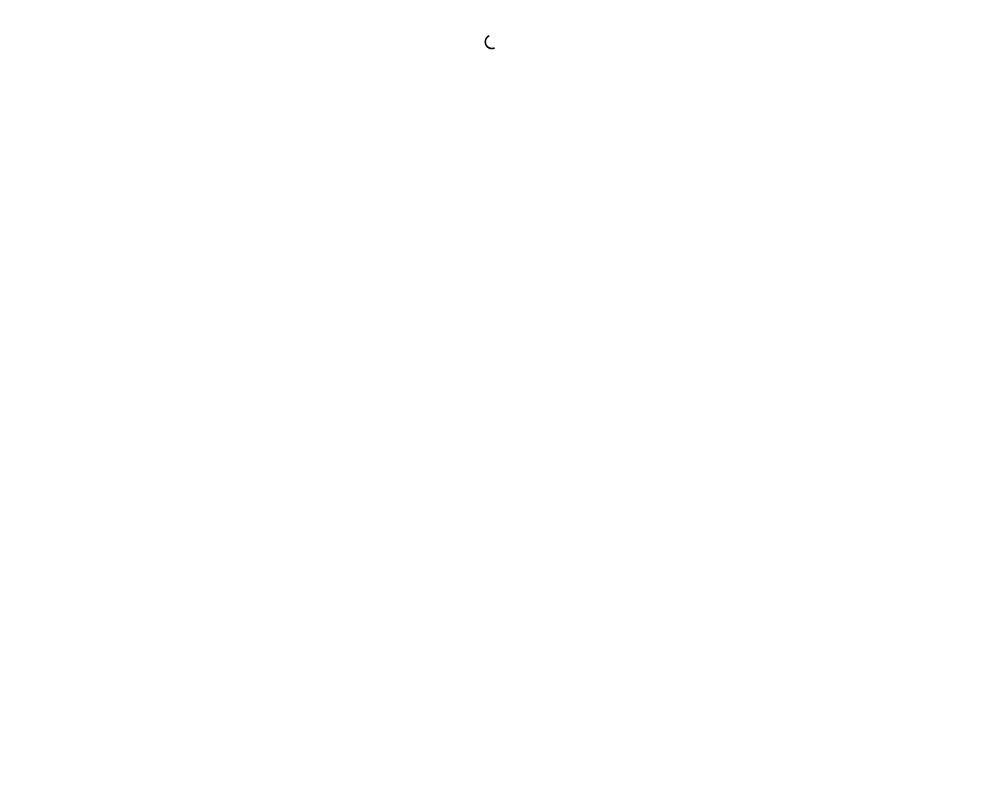 scroll, scrollTop: 0, scrollLeft: 0, axis: both 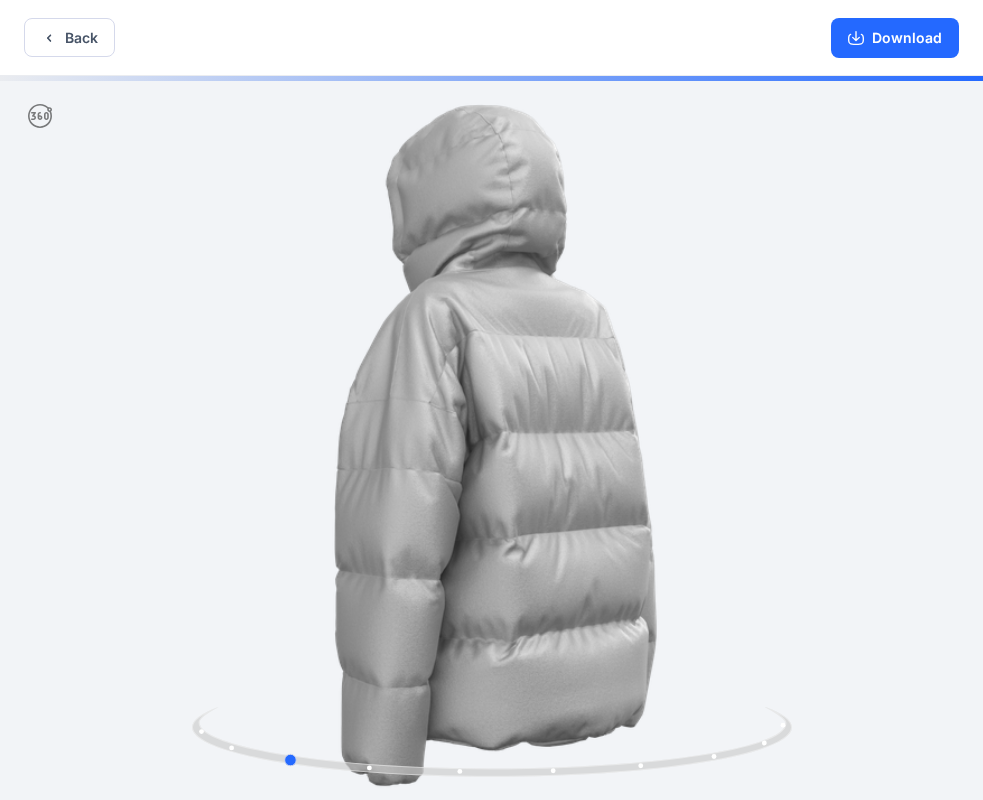 drag, startPoint x: 362, startPoint y: 594, endPoint x: 495, endPoint y: 596, distance: 133.01503 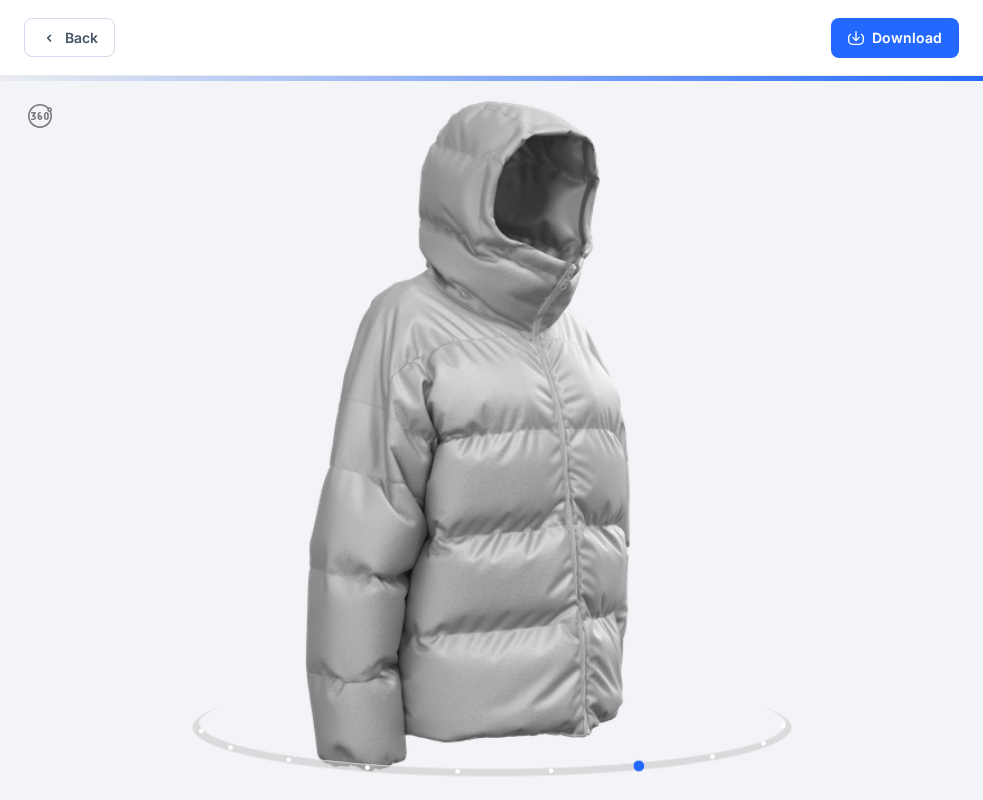 drag, startPoint x: 514, startPoint y: 610, endPoint x: 324, endPoint y: 601, distance: 190.21304 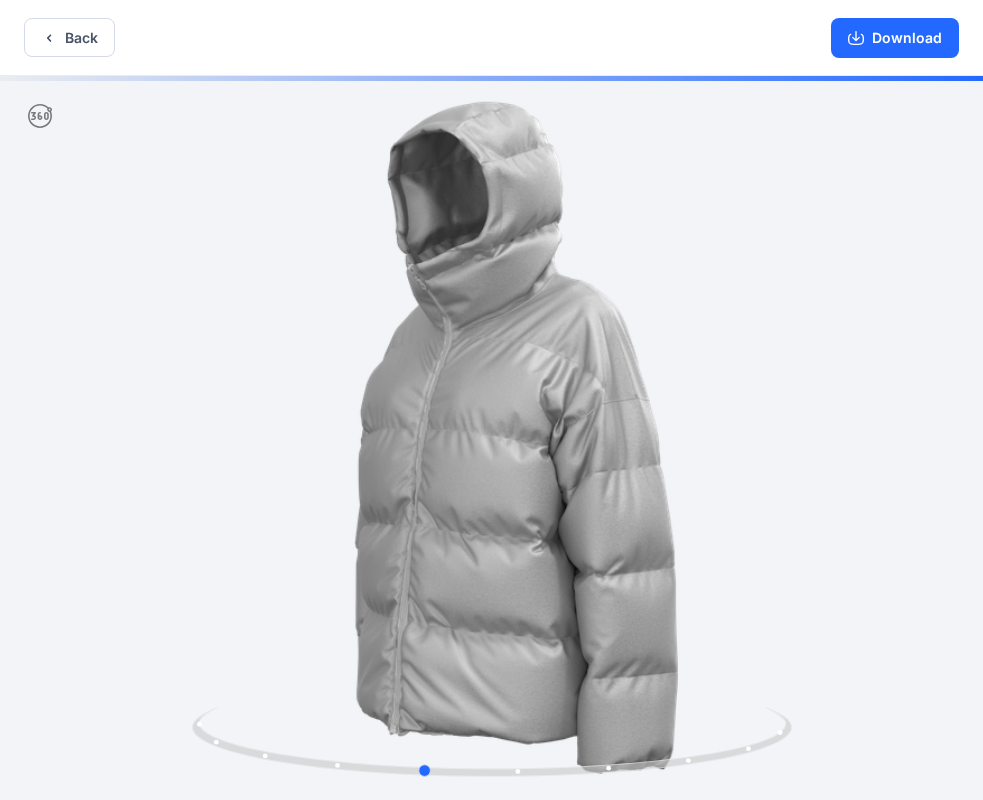 drag, startPoint x: 485, startPoint y: 600, endPoint x: 384, endPoint y: 596, distance: 101.07918 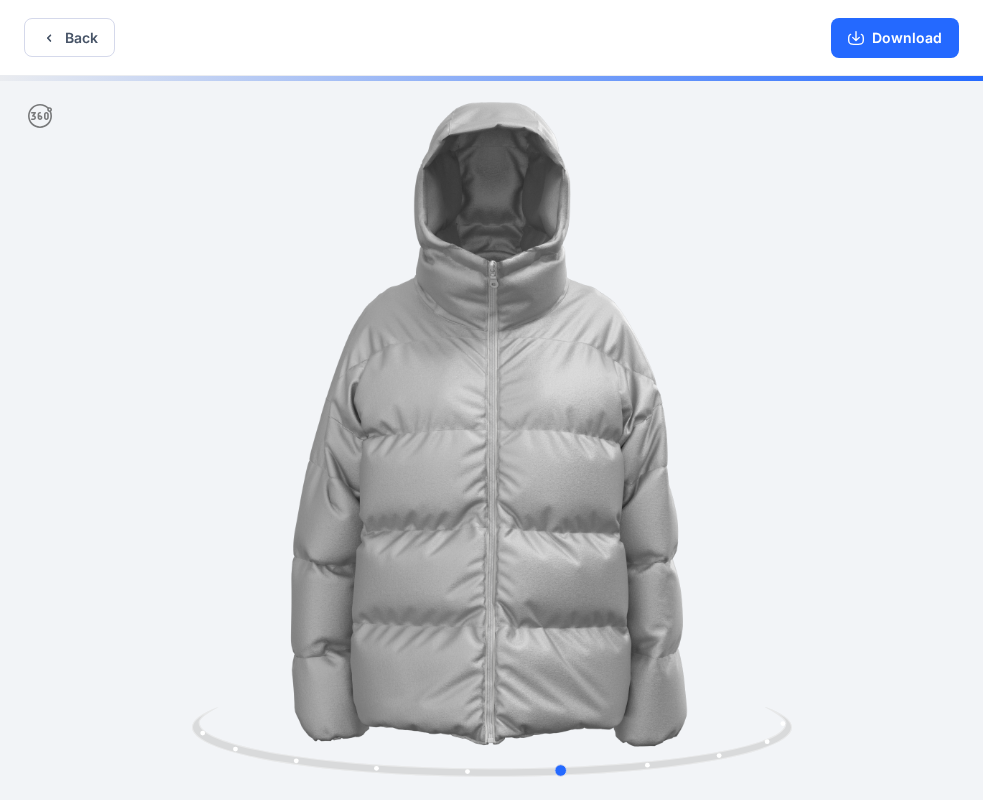 drag, startPoint x: 426, startPoint y: 597, endPoint x: 548, endPoint y: 593, distance: 122.06556 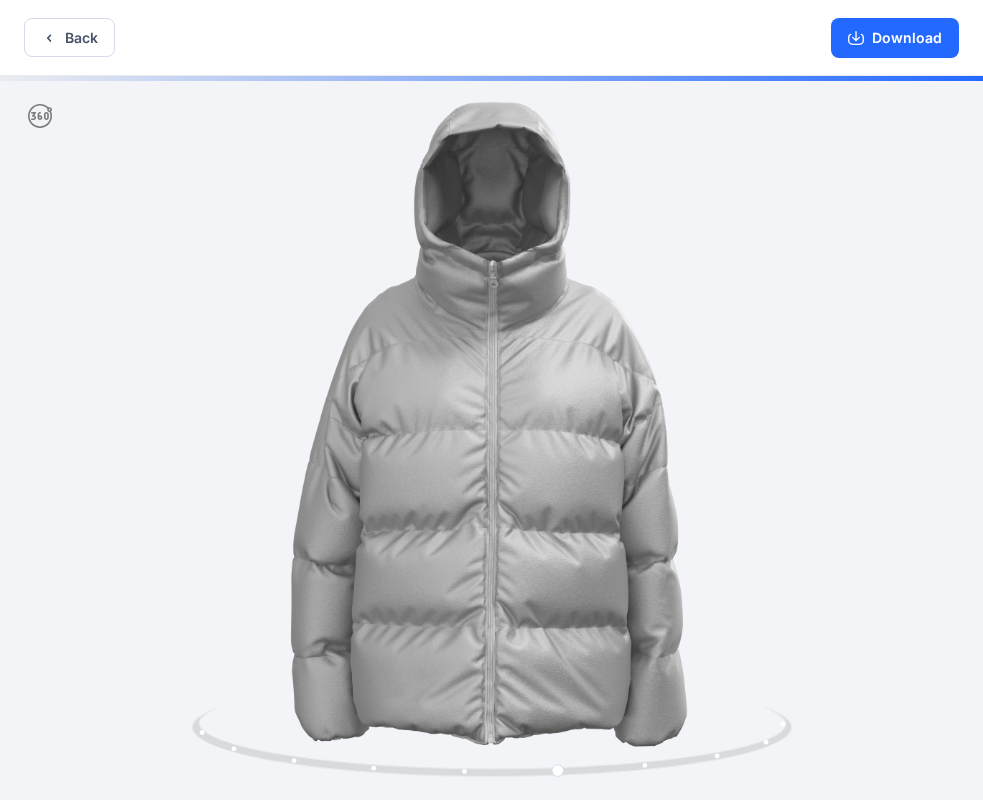 click at bounding box center [491, 440] 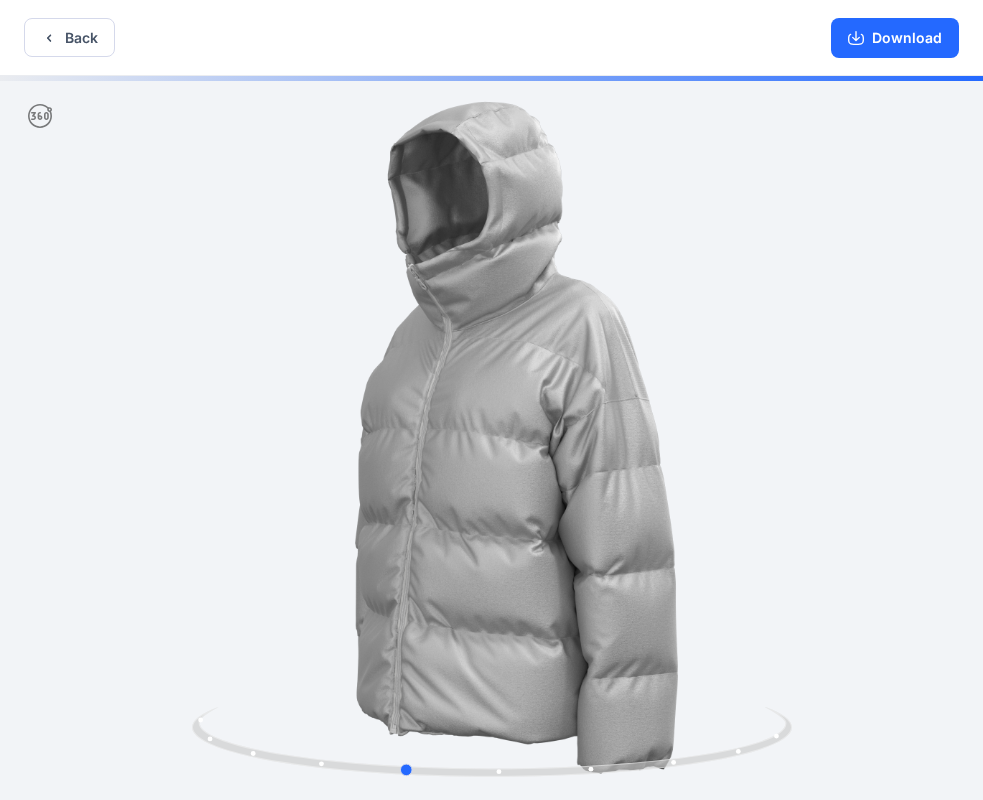 drag, startPoint x: 630, startPoint y: 540, endPoint x: 344, endPoint y: 554, distance: 286.34244 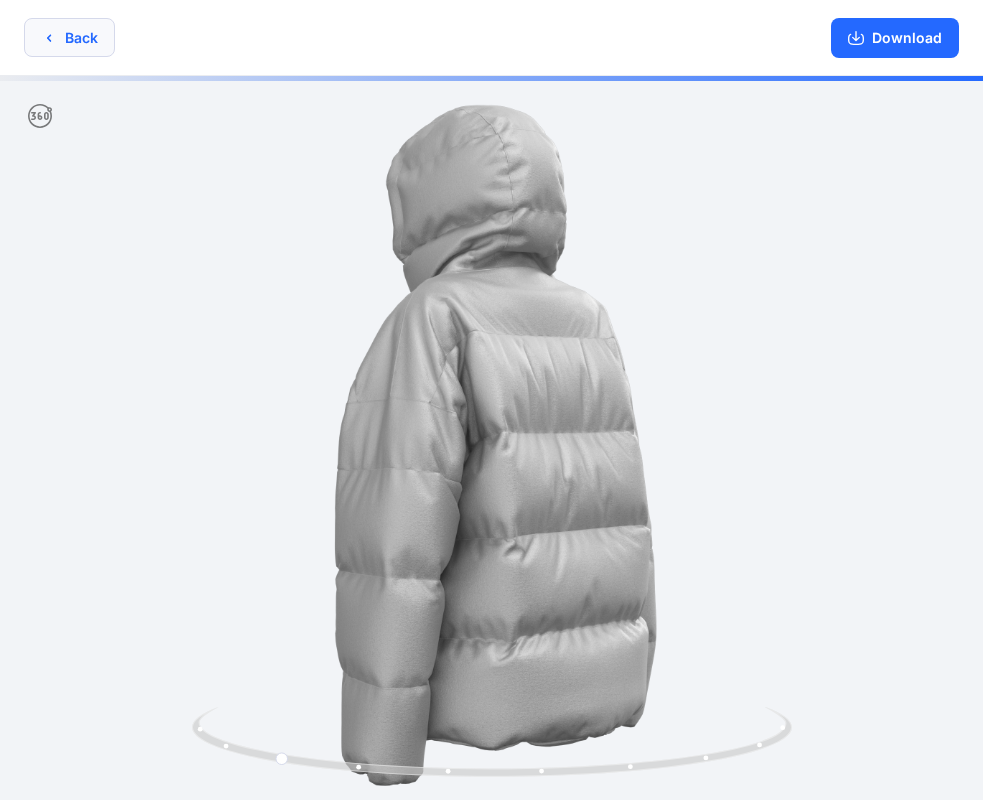 click on "Back" at bounding box center [69, 37] 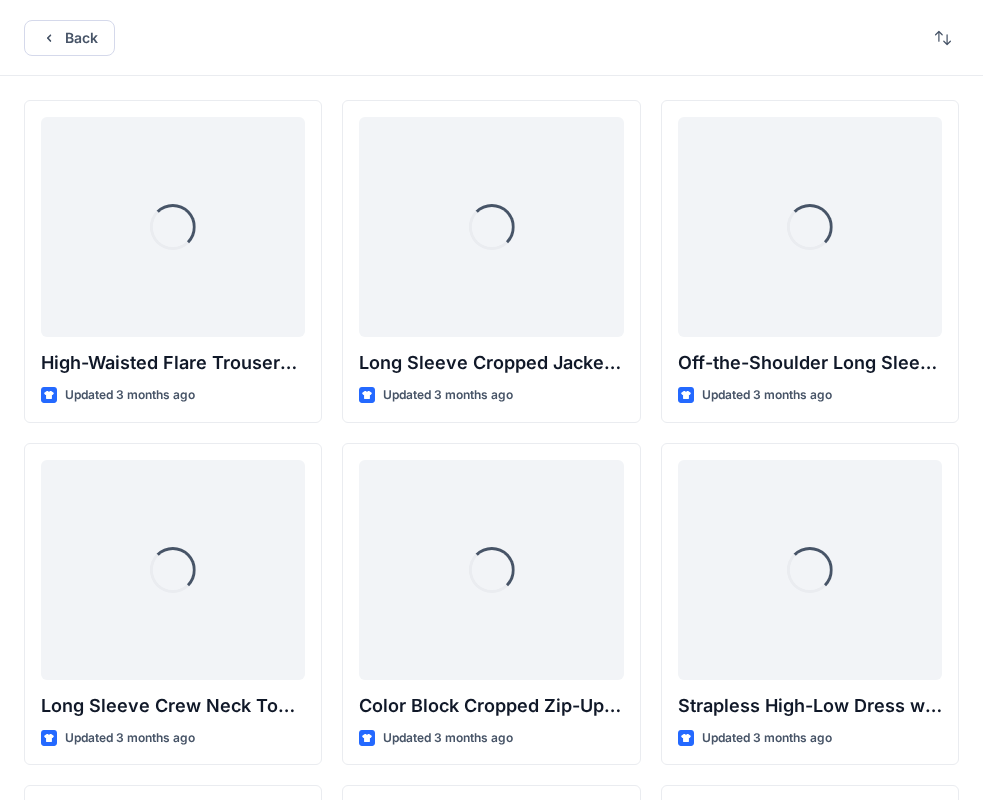 scroll, scrollTop: 2116, scrollLeft: 0, axis: vertical 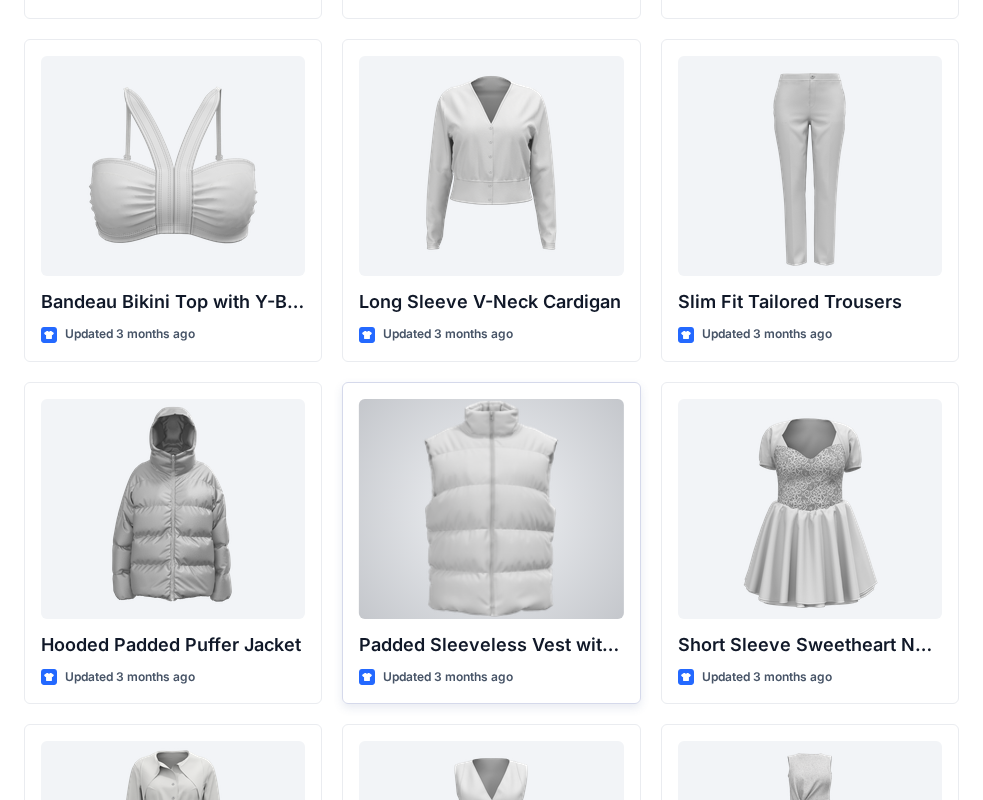 click at bounding box center [491, 509] 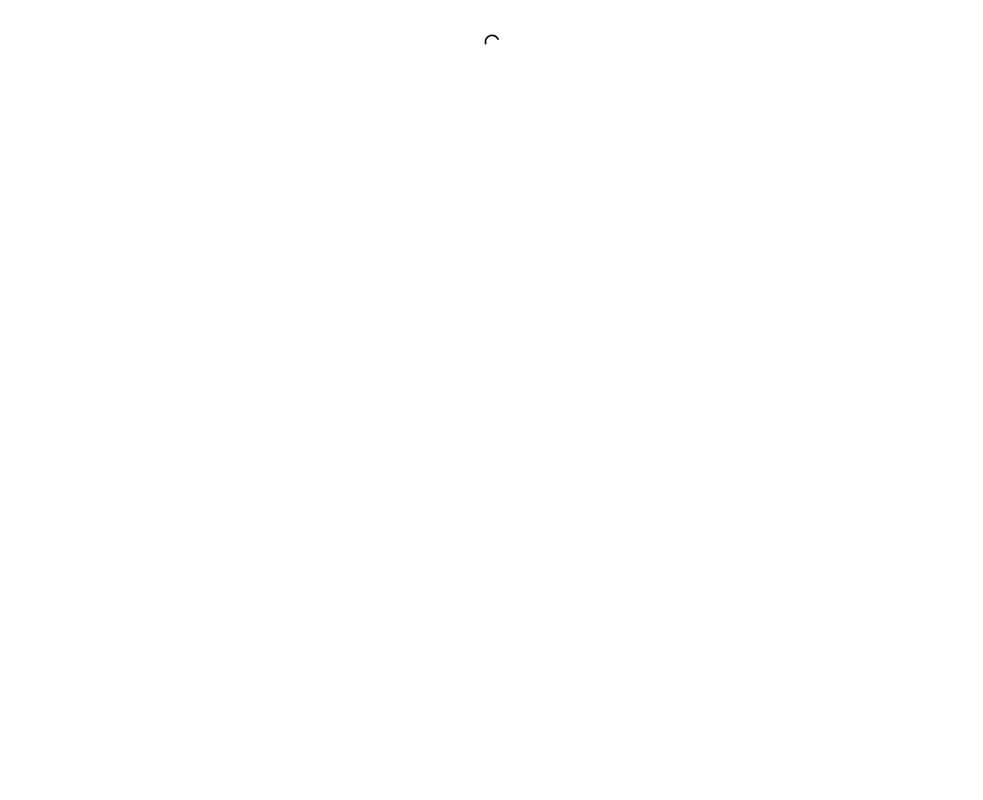 scroll, scrollTop: 0, scrollLeft: 0, axis: both 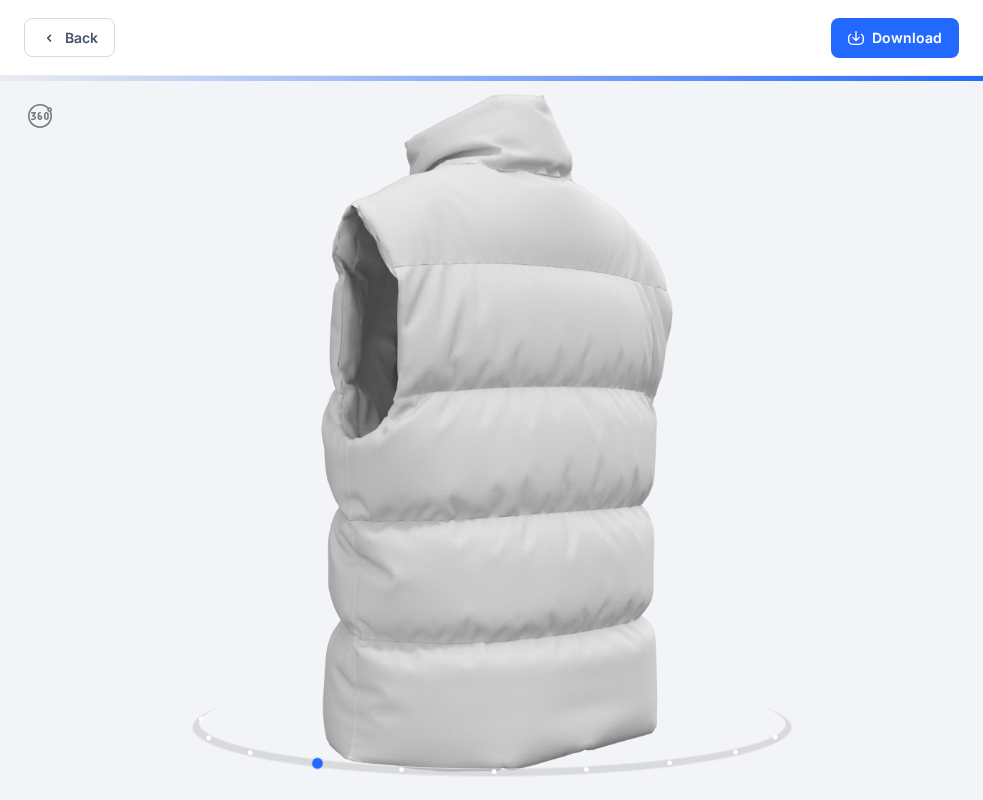 drag, startPoint x: 530, startPoint y: 615, endPoint x: -157, endPoint y: 504, distance: 695.9095 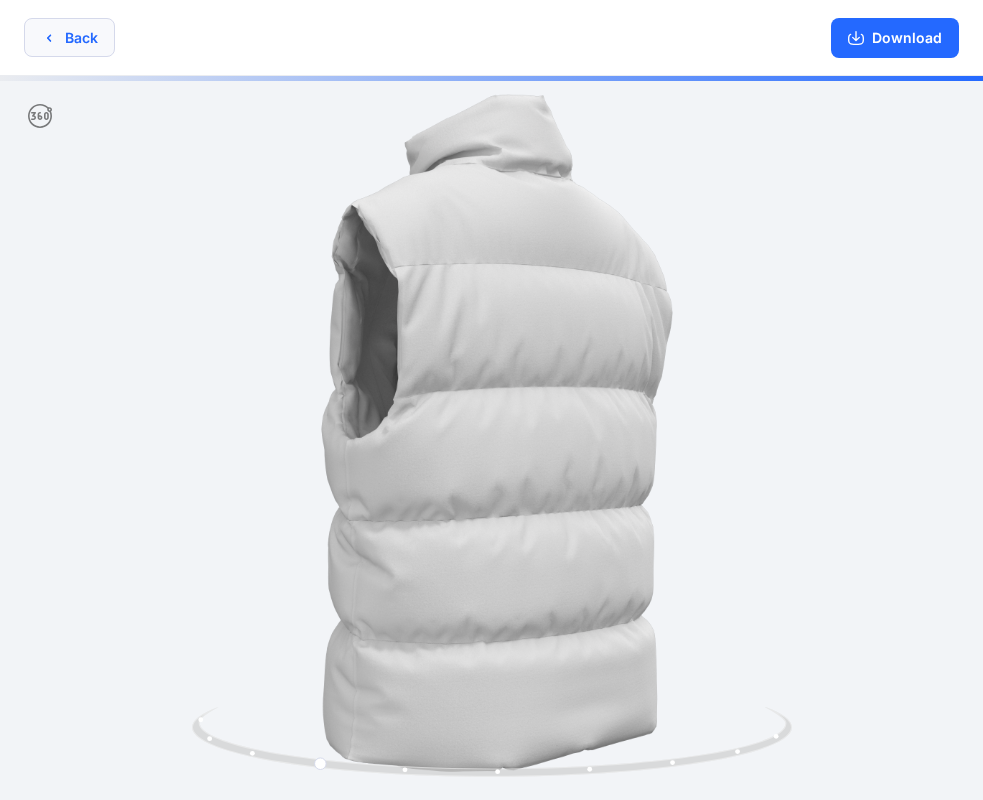 click 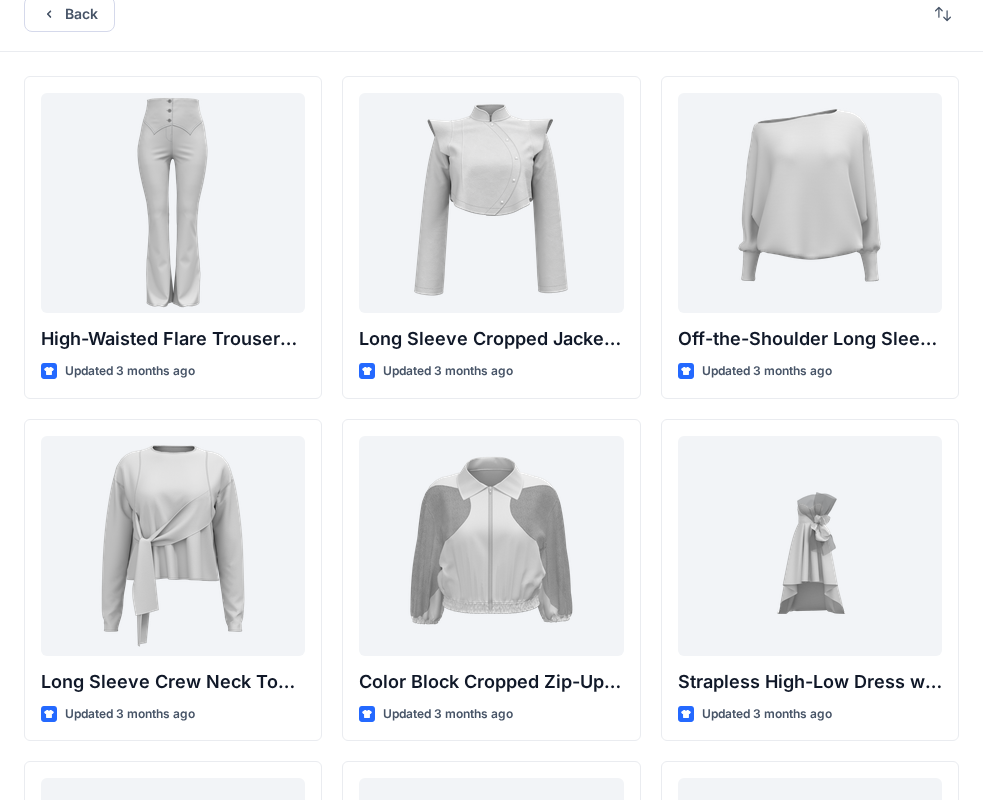 scroll, scrollTop: 0, scrollLeft: 0, axis: both 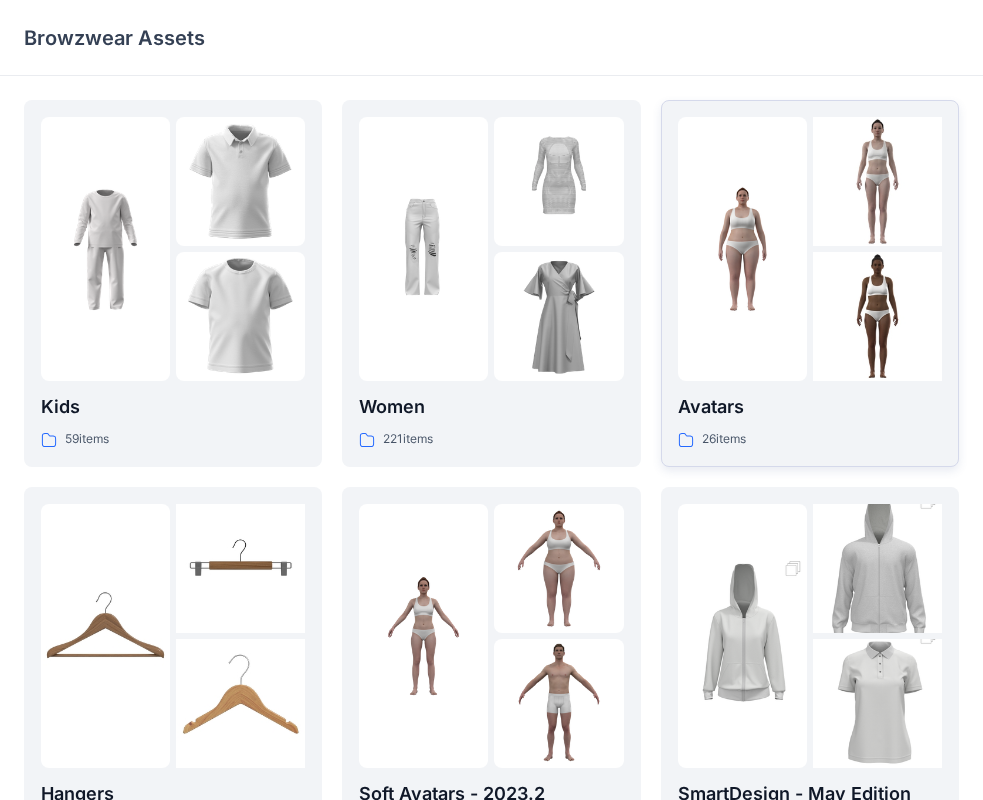 click at bounding box center [742, 249] 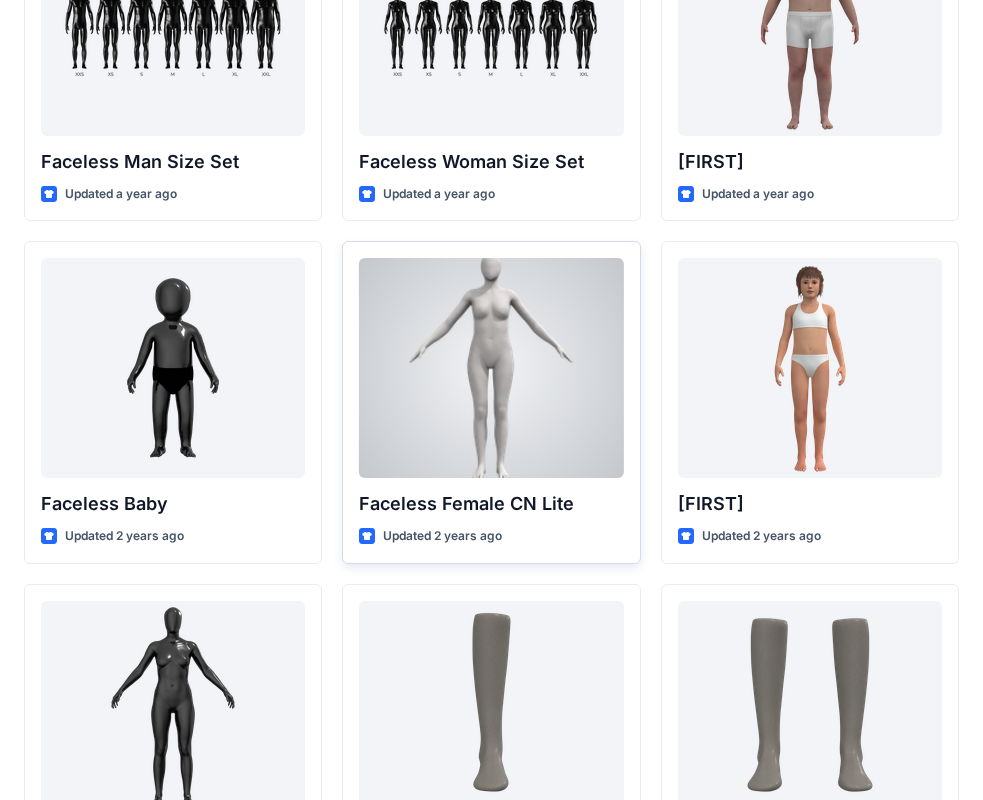 scroll, scrollTop: 1268, scrollLeft: 0, axis: vertical 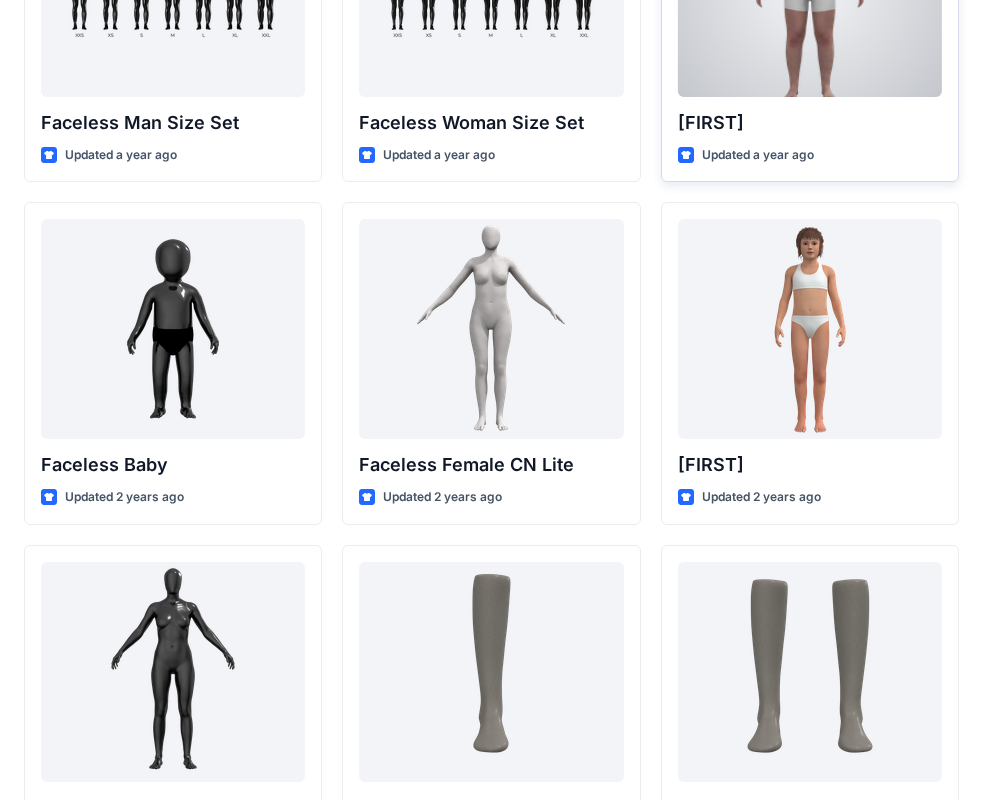 drag, startPoint x: 843, startPoint y: 136, endPoint x: 878, endPoint y: 173, distance: 50.931328 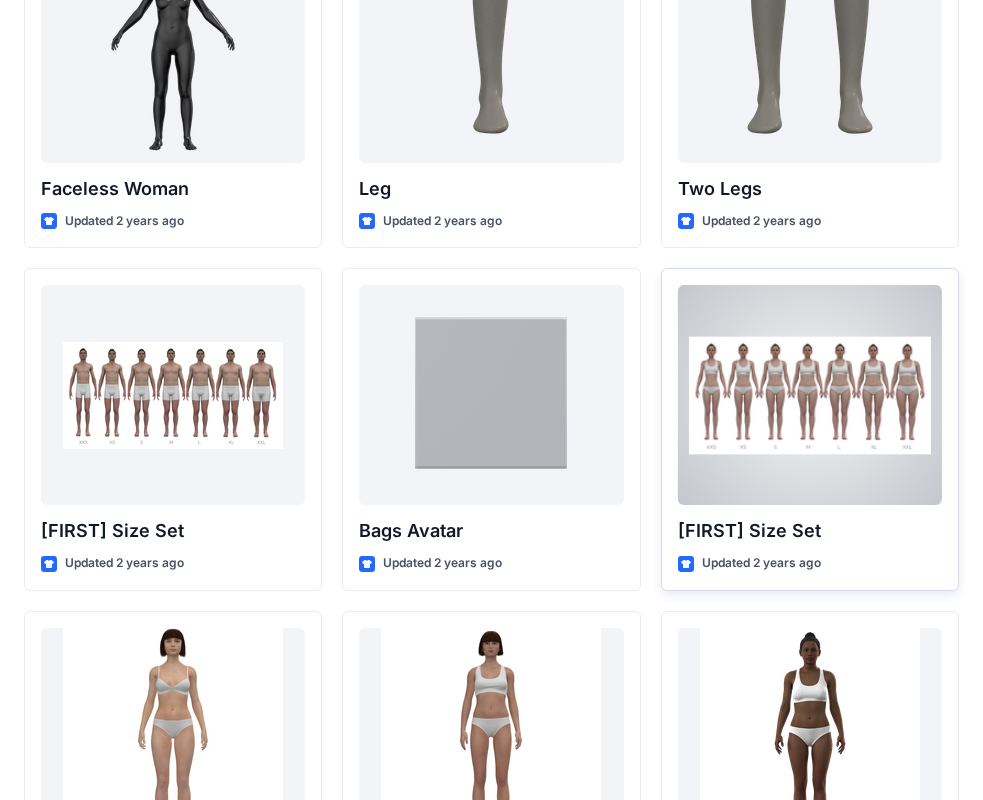 scroll, scrollTop: 1907, scrollLeft: 0, axis: vertical 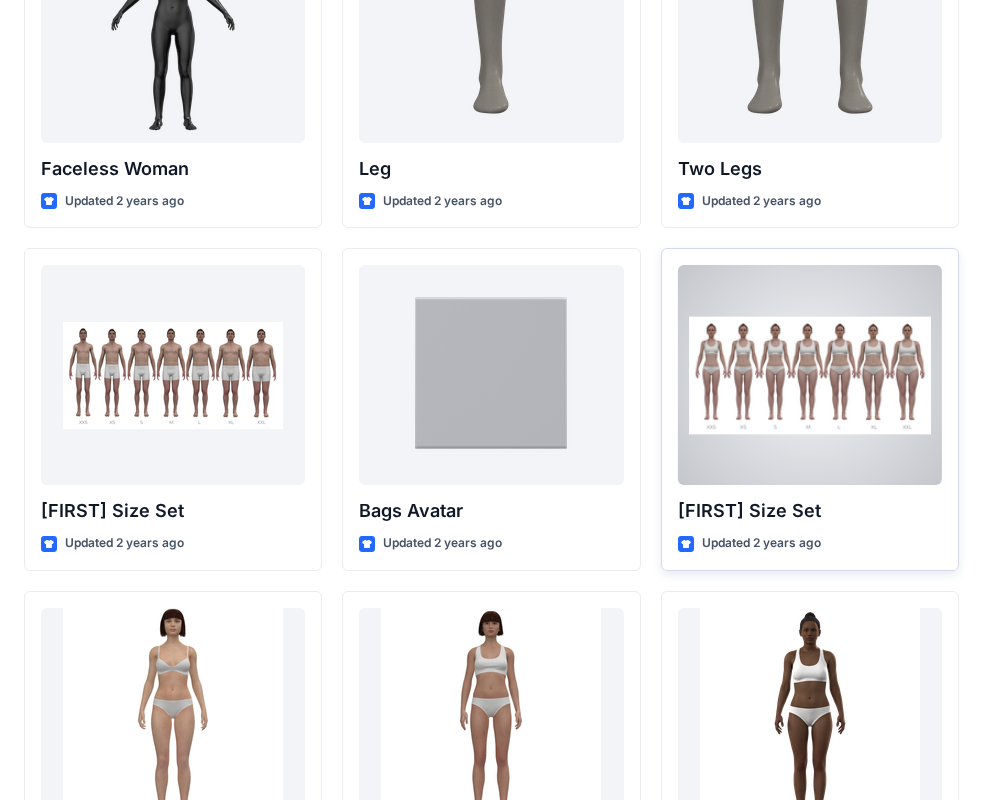 click at bounding box center (810, 375) 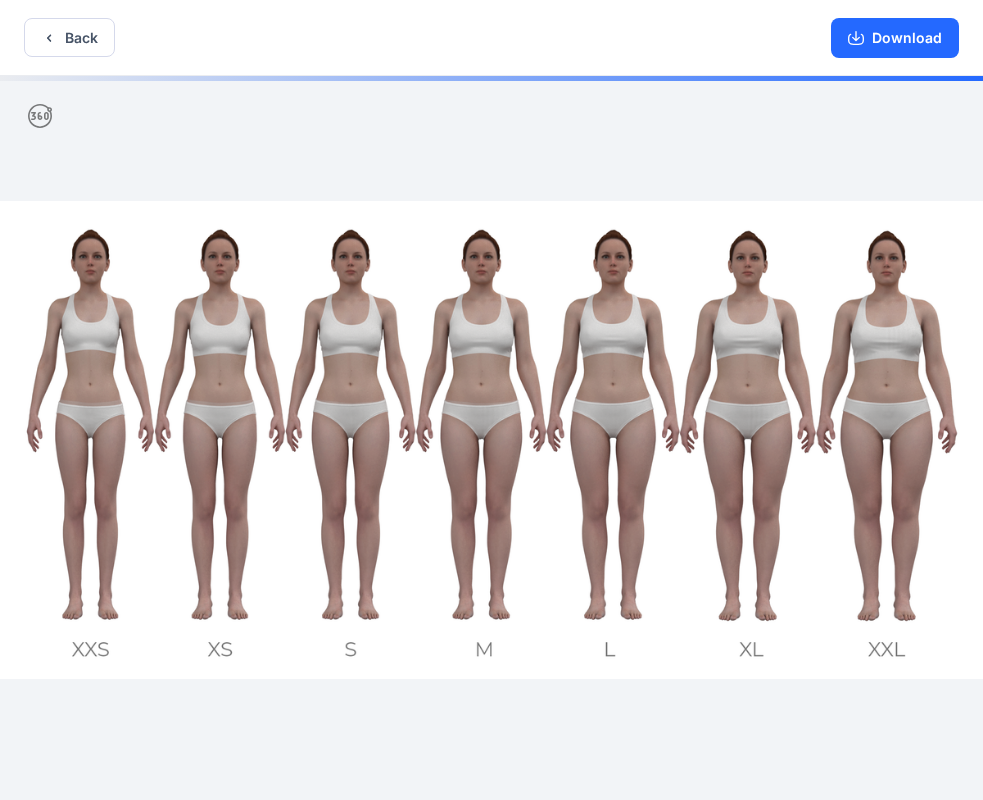 click at bounding box center [491, 440] 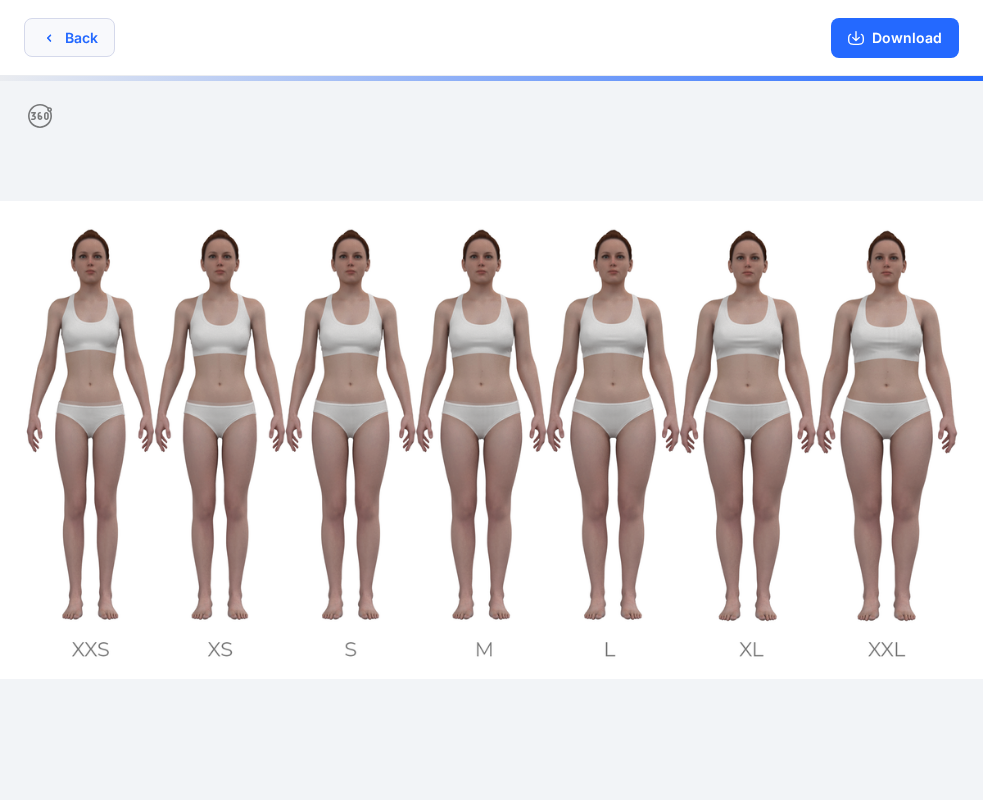 click on "Back" at bounding box center [69, 37] 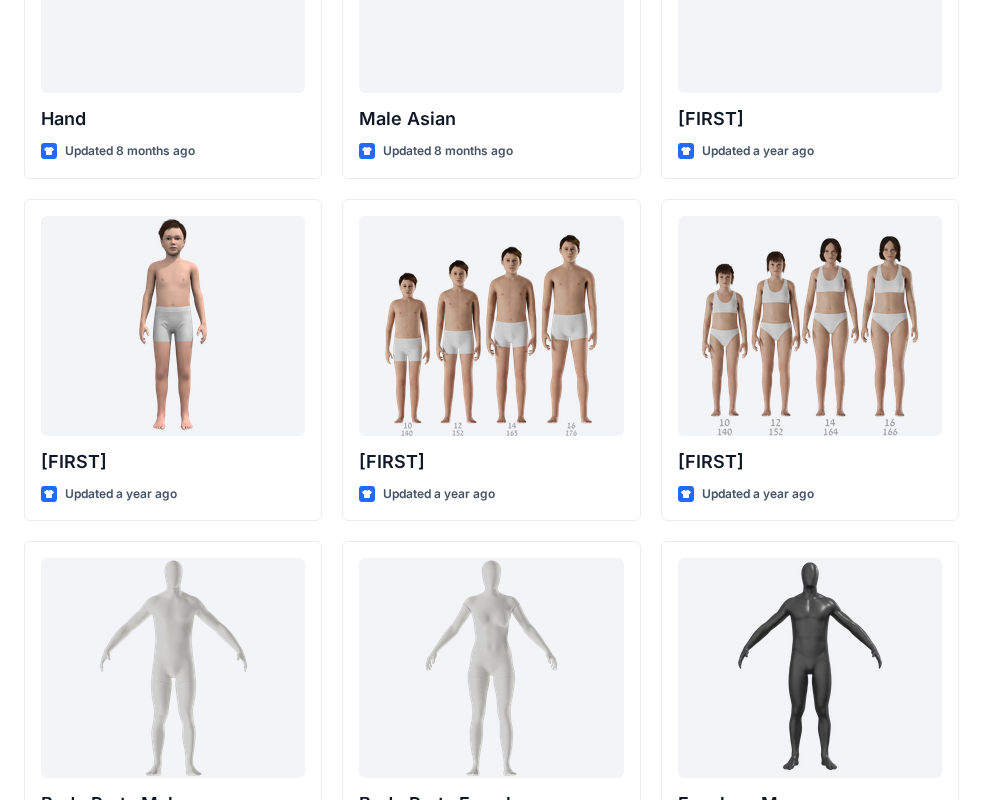 scroll, scrollTop: 257, scrollLeft: 0, axis: vertical 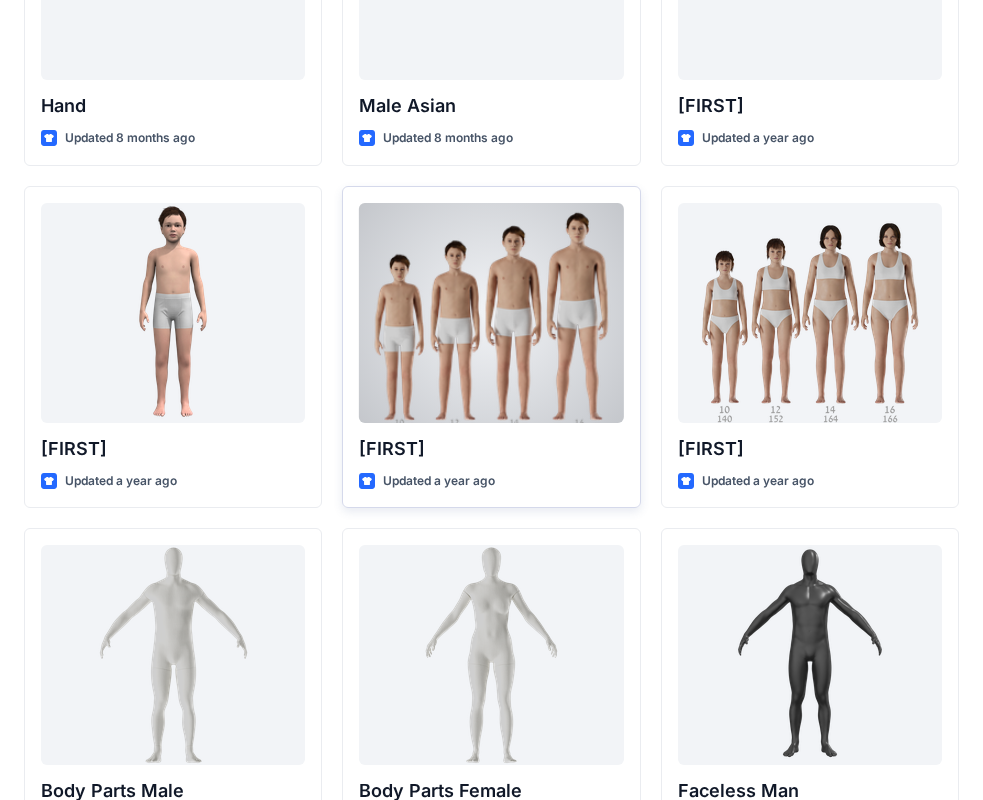 click at bounding box center (491, 313) 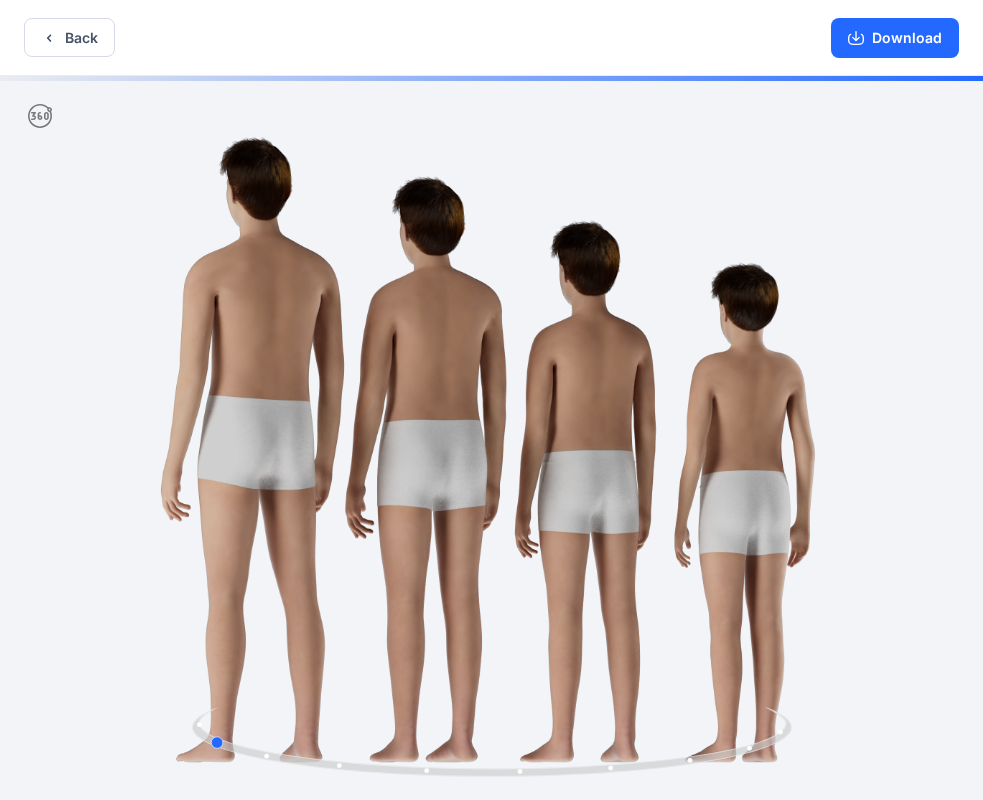 drag, startPoint x: 486, startPoint y: 600, endPoint x: 659, endPoint y: 472, distance: 215.20456 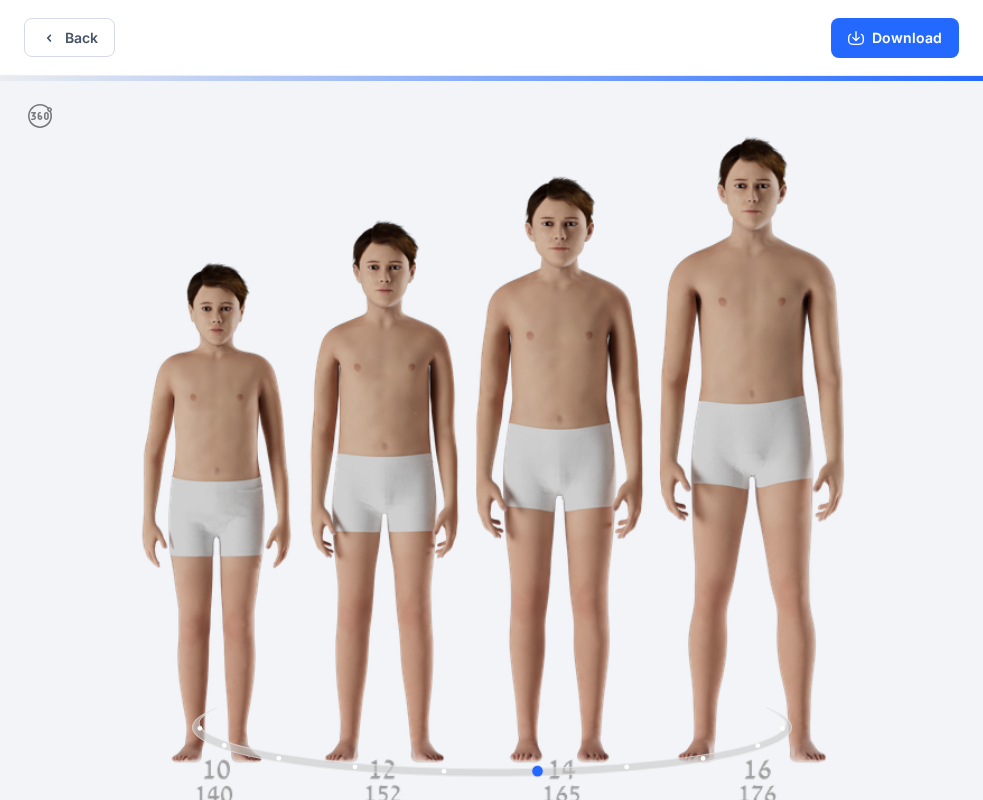 drag, startPoint x: 582, startPoint y: 413, endPoint x: 497, endPoint y: 346, distance: 108.23123 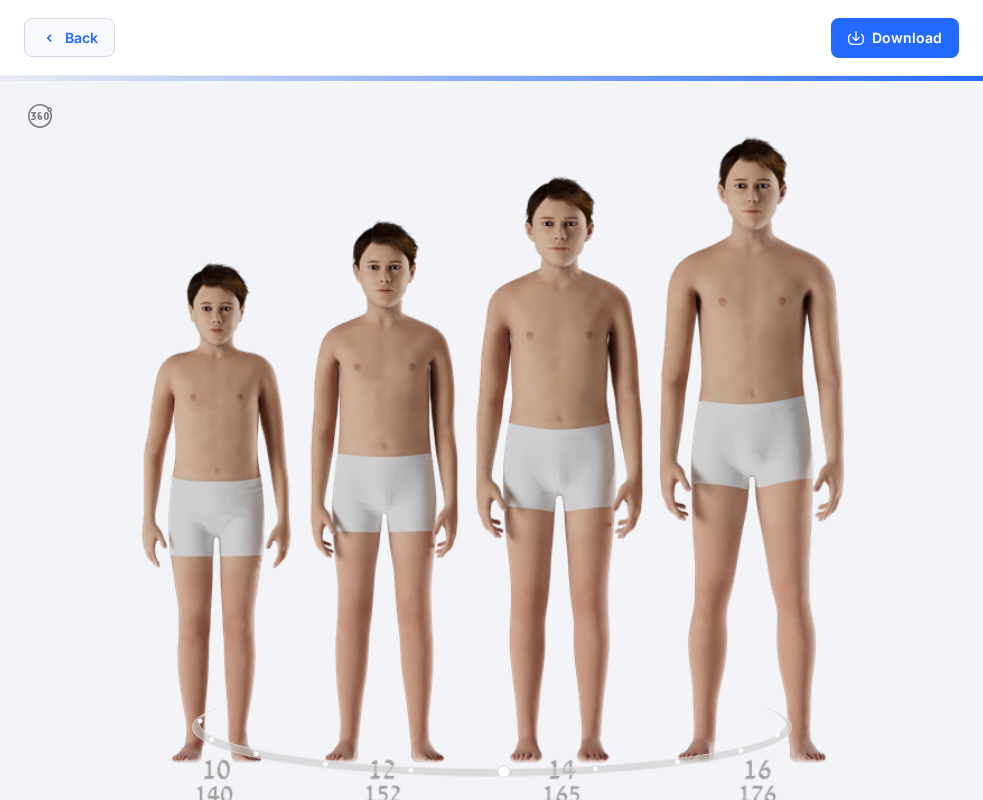 click on "Back" at bounding box center [69, 37] 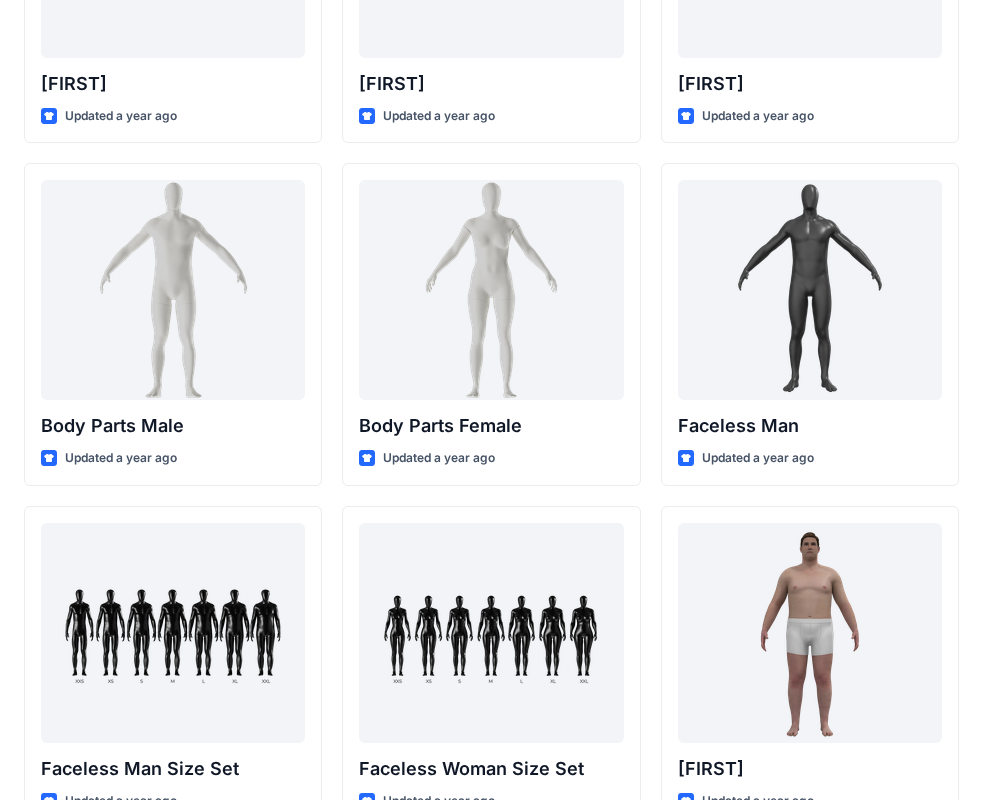 scroll, scrollTop: 623, scrollLeft: 0, axis: vertical 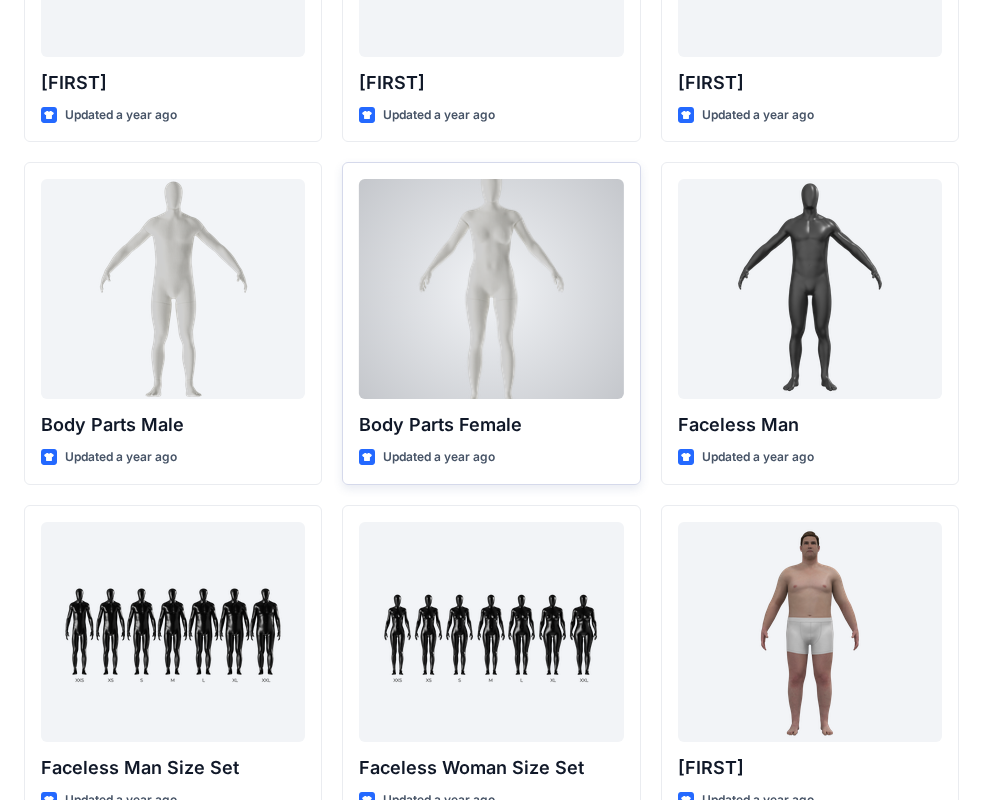 click at bounding box center (491, 289) 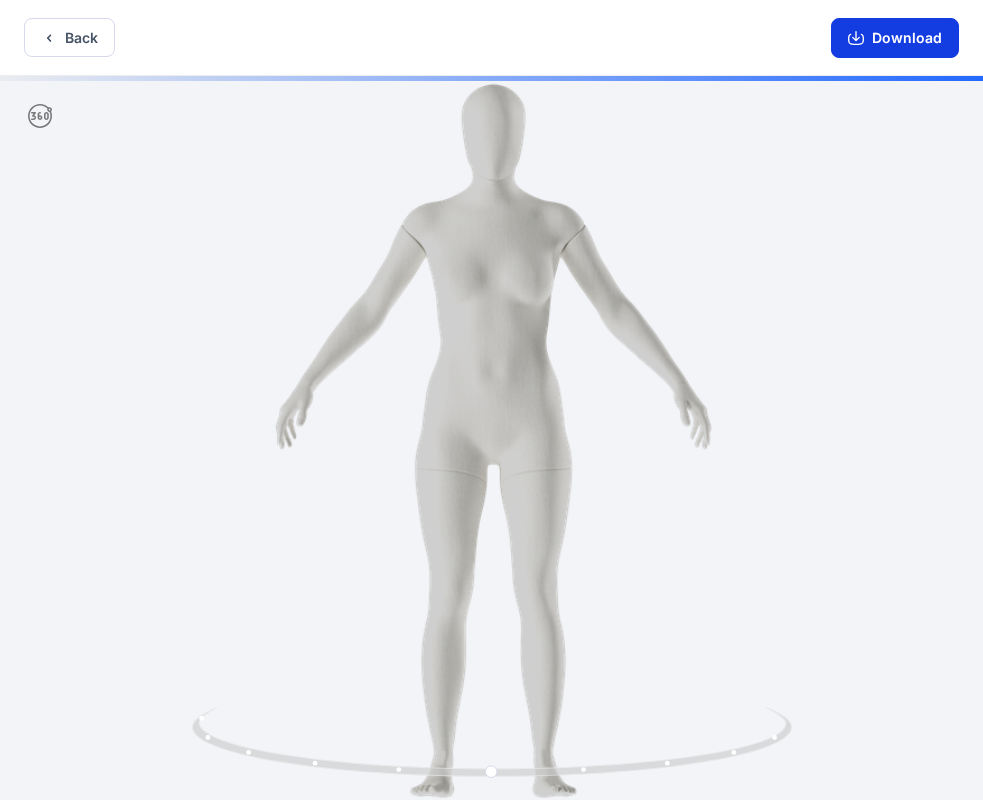click on "Download" at bounding box center [895, 38] 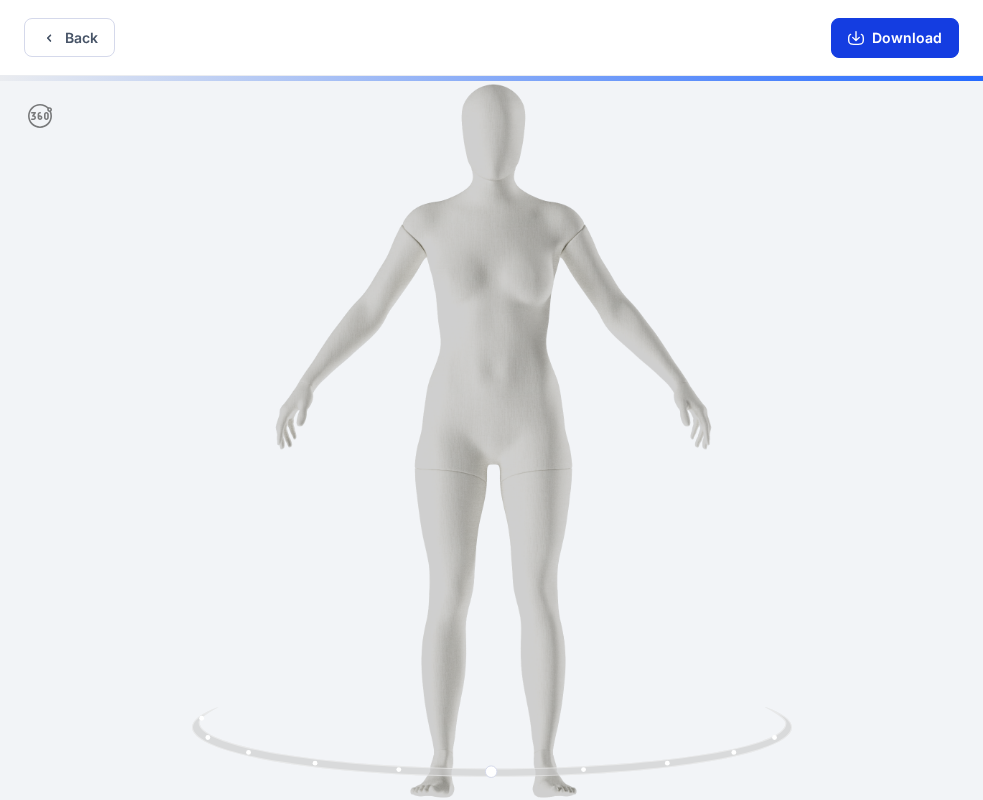click on "Download" at bounding box center [895, 38] 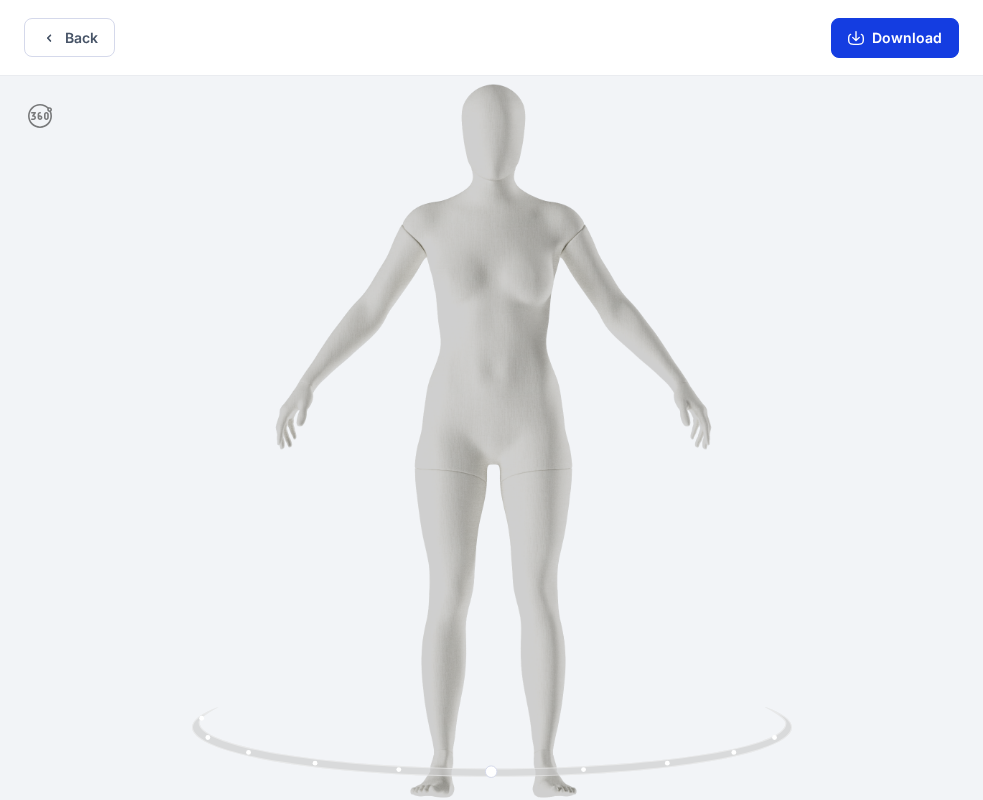 click on "Download" at bounding box center [895, 38] 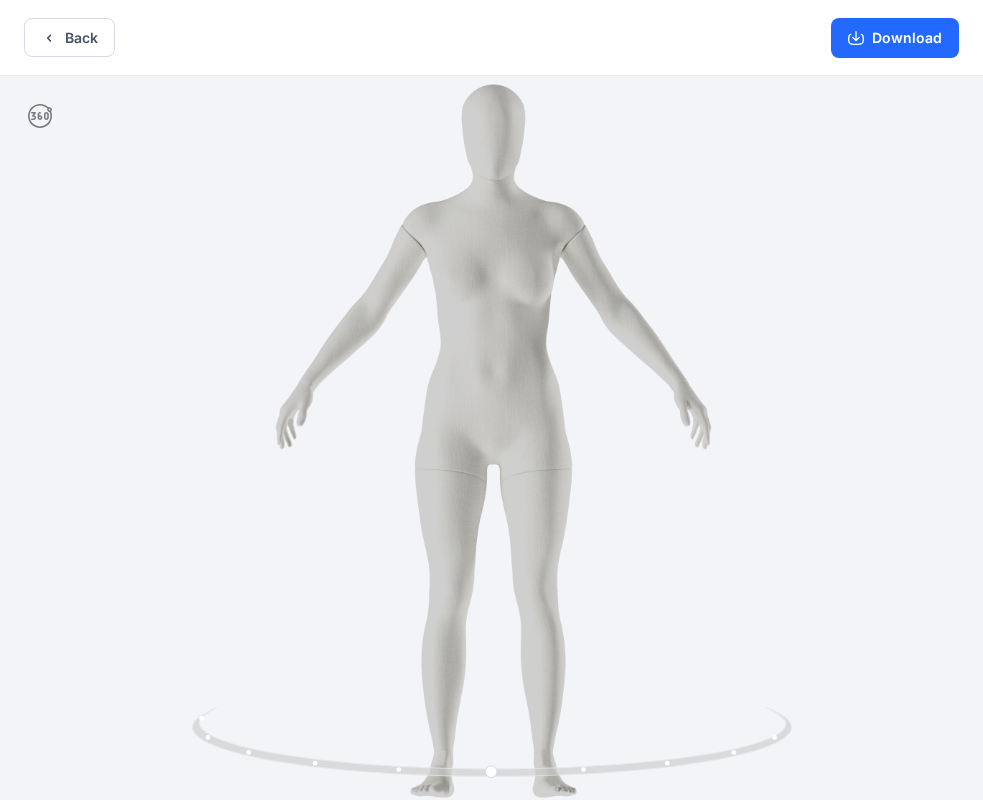 drag, startPoint x: 435, startPoint y: 14, endPoint x: 449, endPoint y: 14, distance: 14 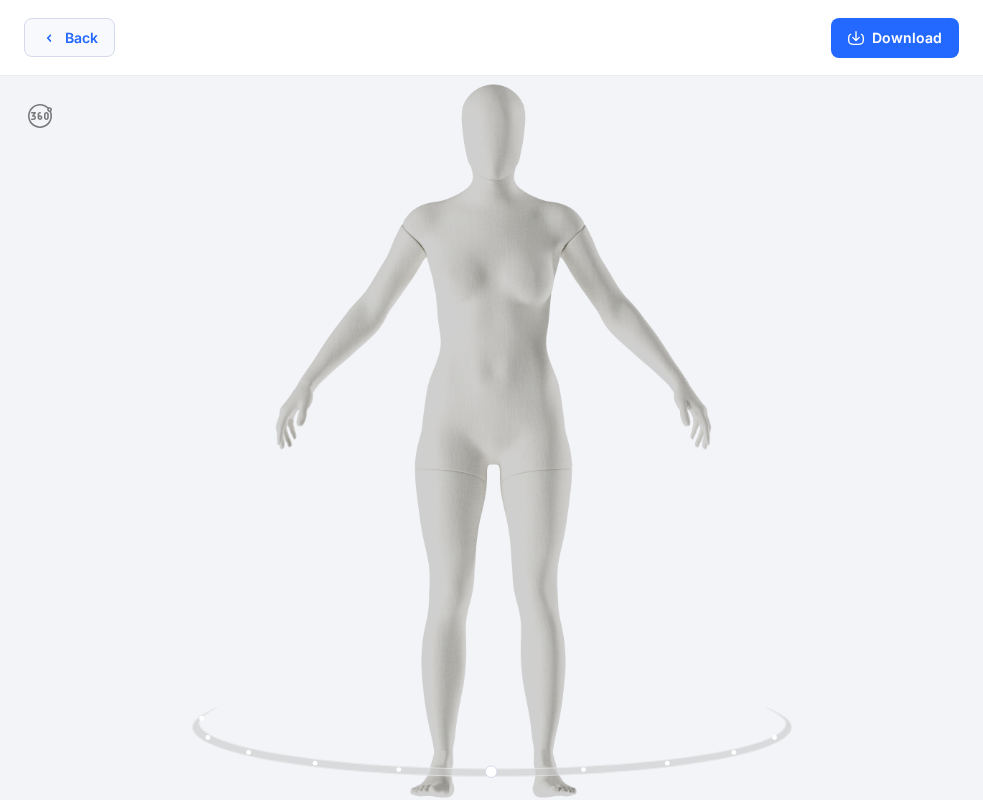 click on "Back" at bounding box center (69, 37) 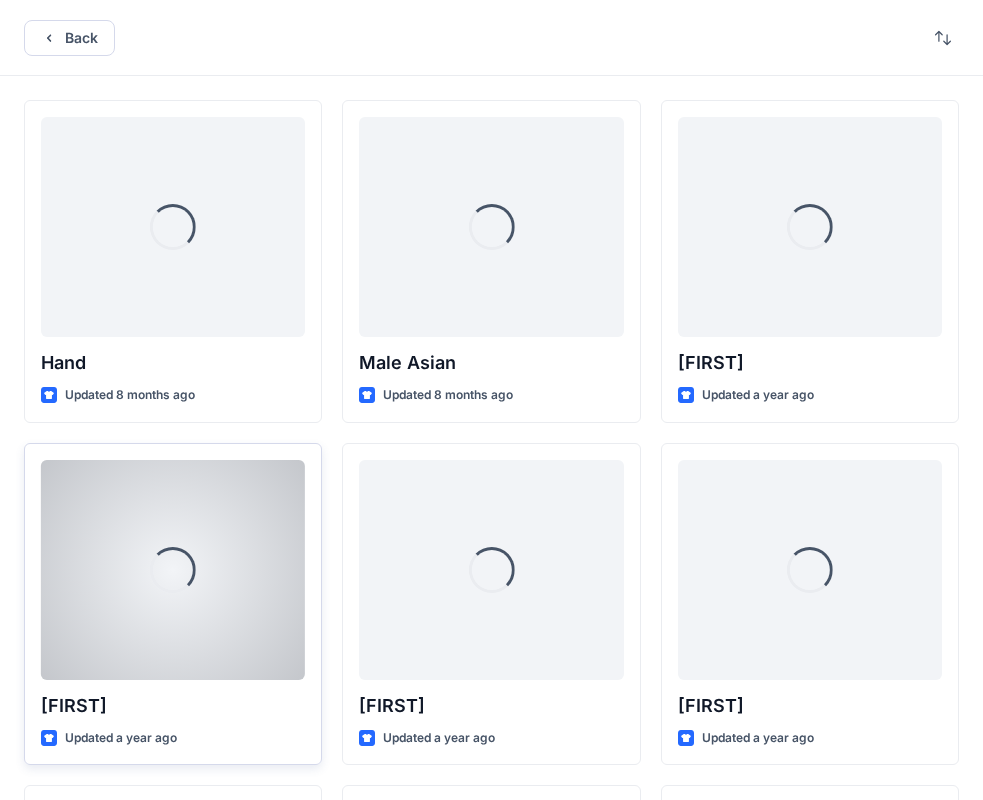 scroll, scrollTop: 623, scrollLeft: 0, axis: vertical 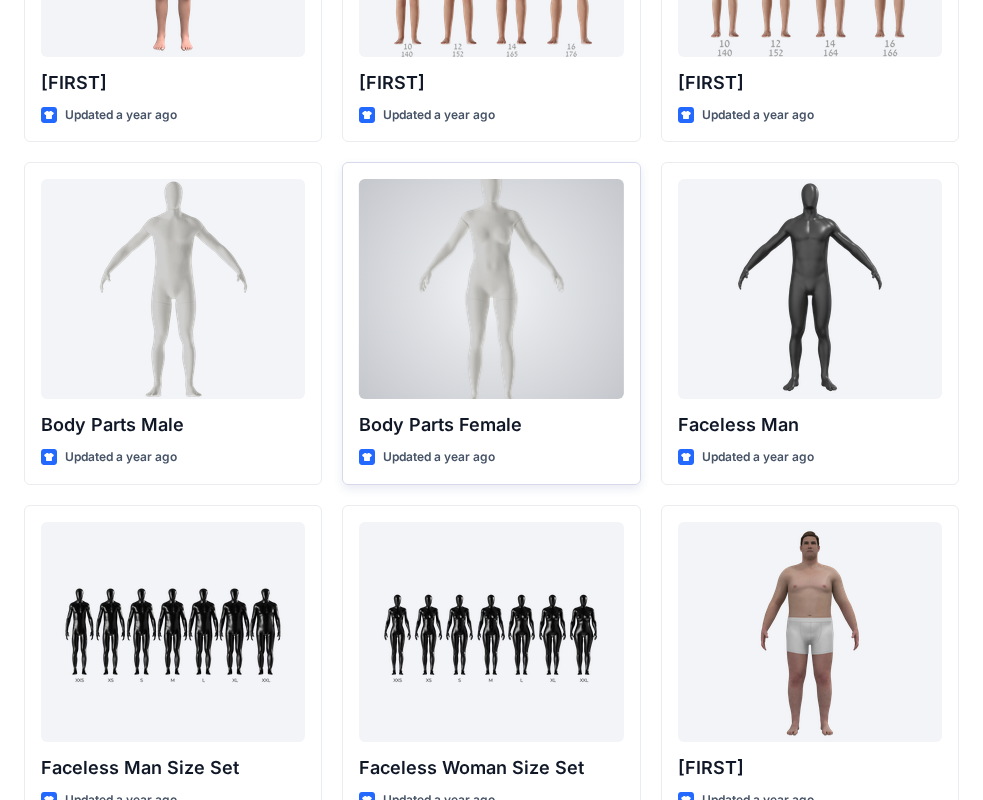 click at bounding box center [491, 289] 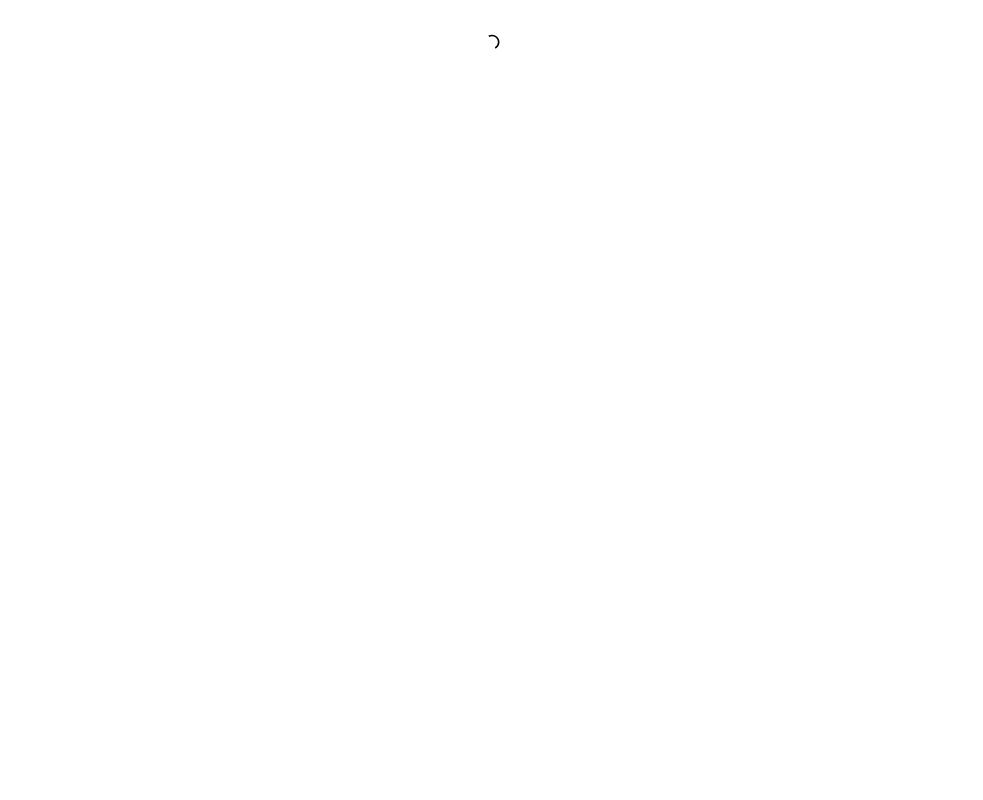 scroll, scrollTop: 0, scrollLeft: 0, axis: both 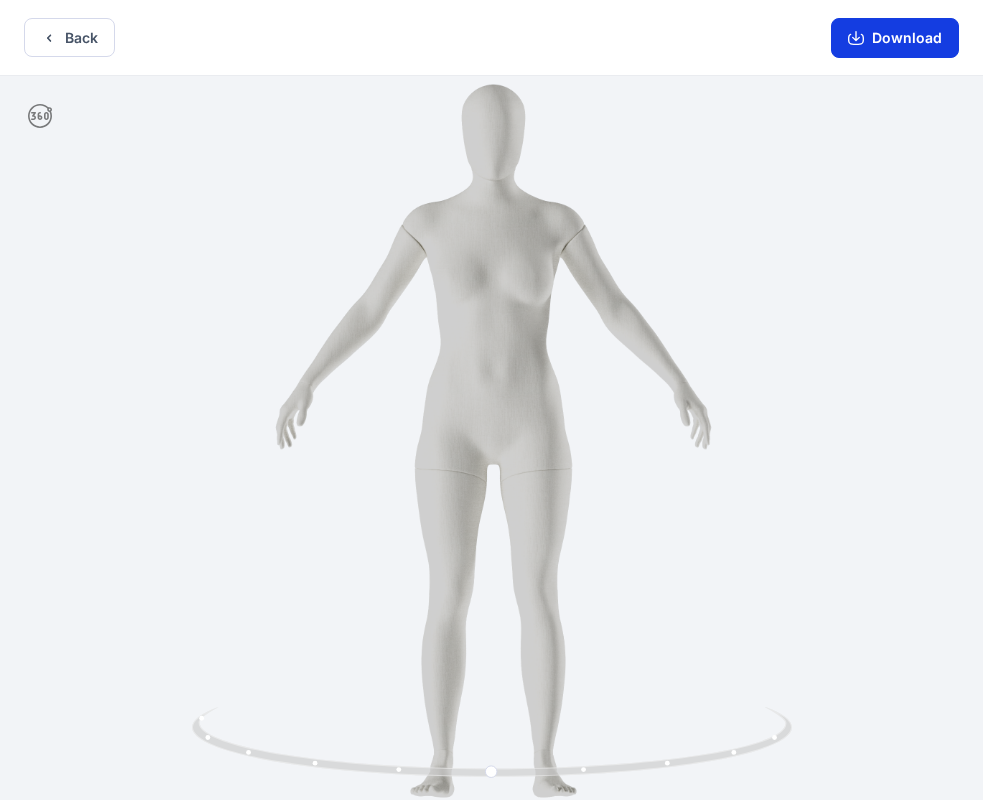 click on "Download" at bounding box center (895, 38) 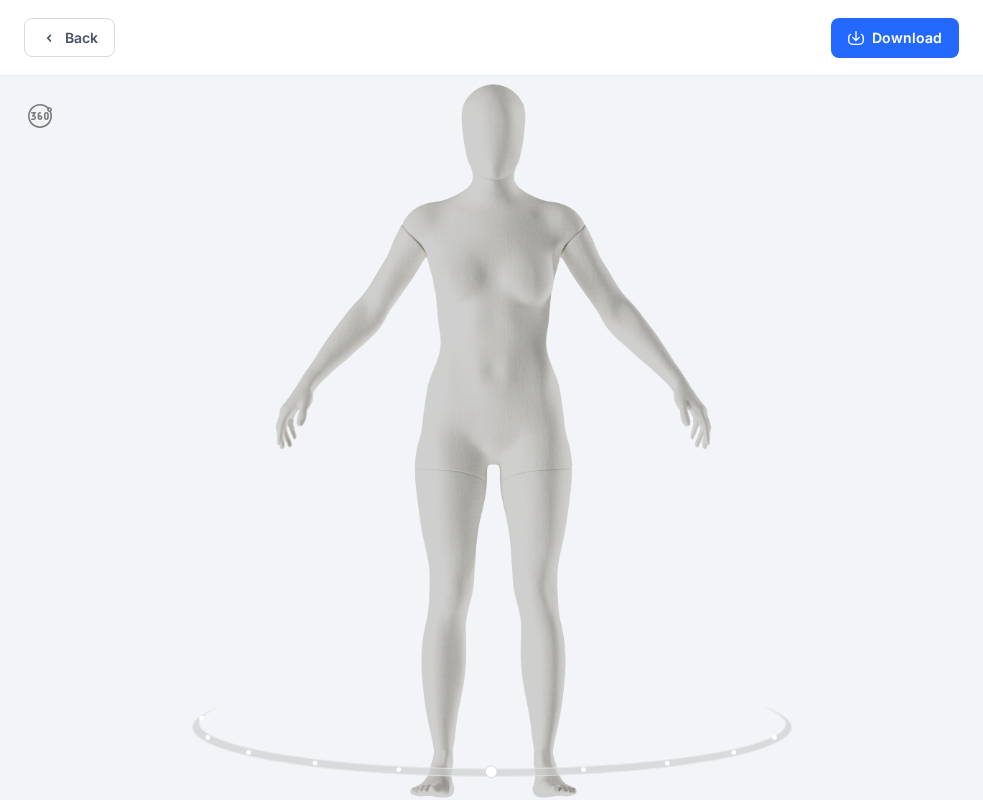 drag, startPoint x: 863, startPoint y: 52, endPoint x: 964, endPoint y: 150, distance: 140.73024 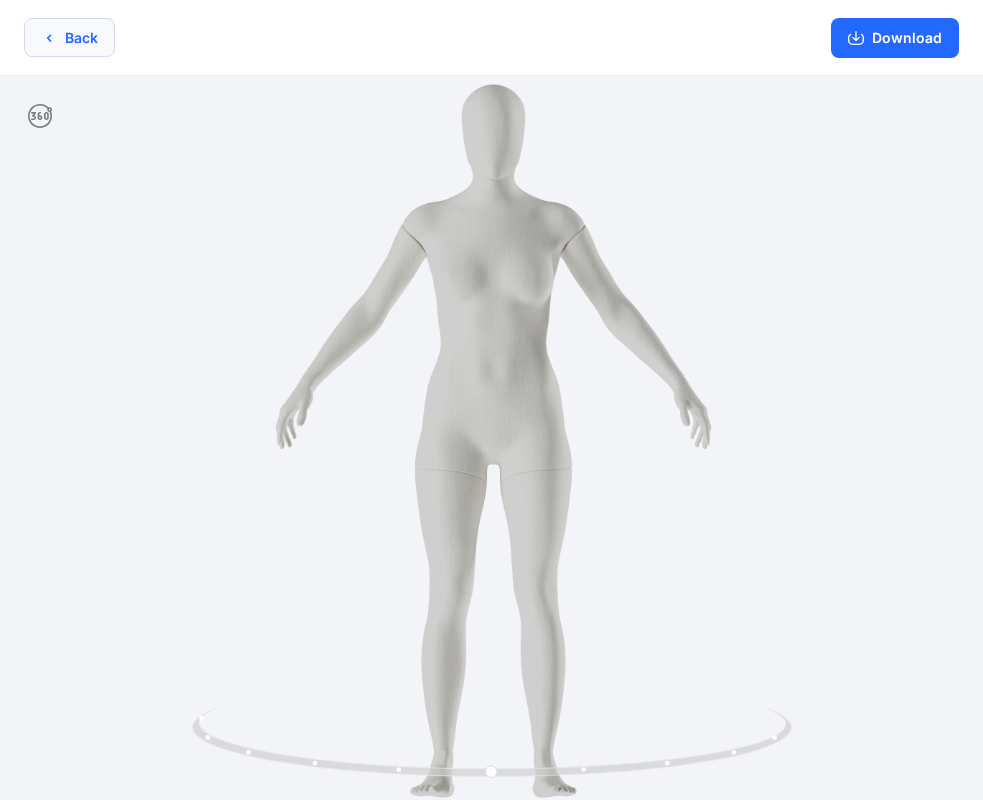 click on "Back" at bounding box center [69, 37] 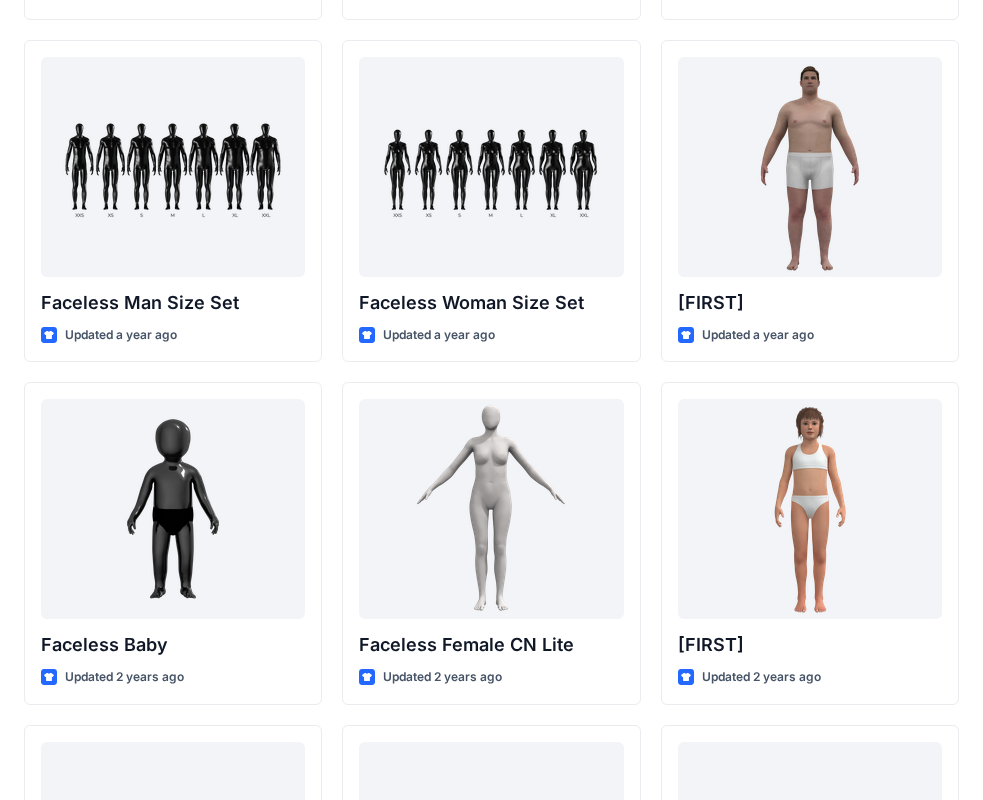 scroll, scrollTop: 1118, scrollLeft: 0, axis: vertical 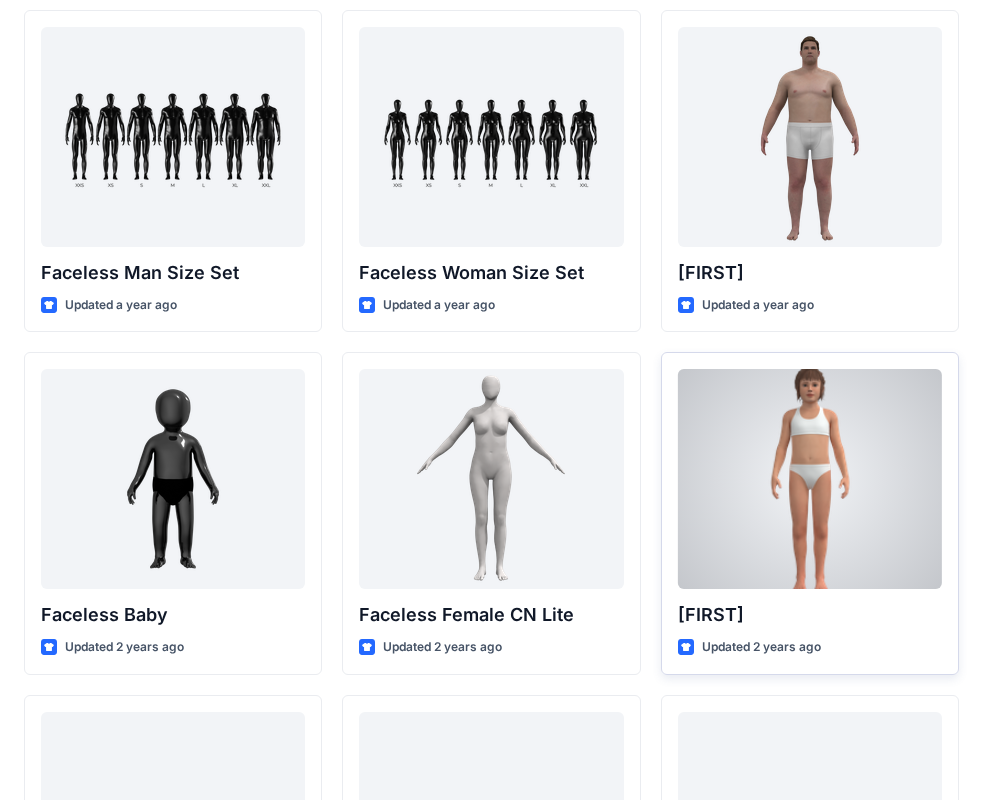 click at bounding box center [810, 479] 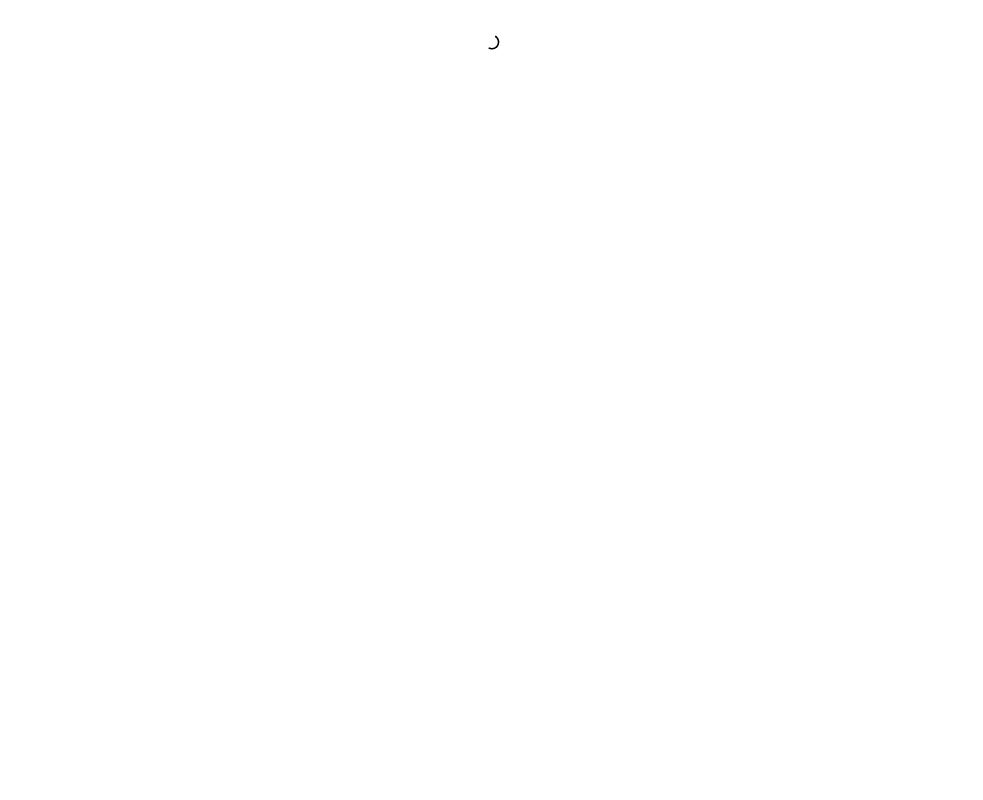 scroll, scrollTop: 0, scrollLeft: 0, axis: both 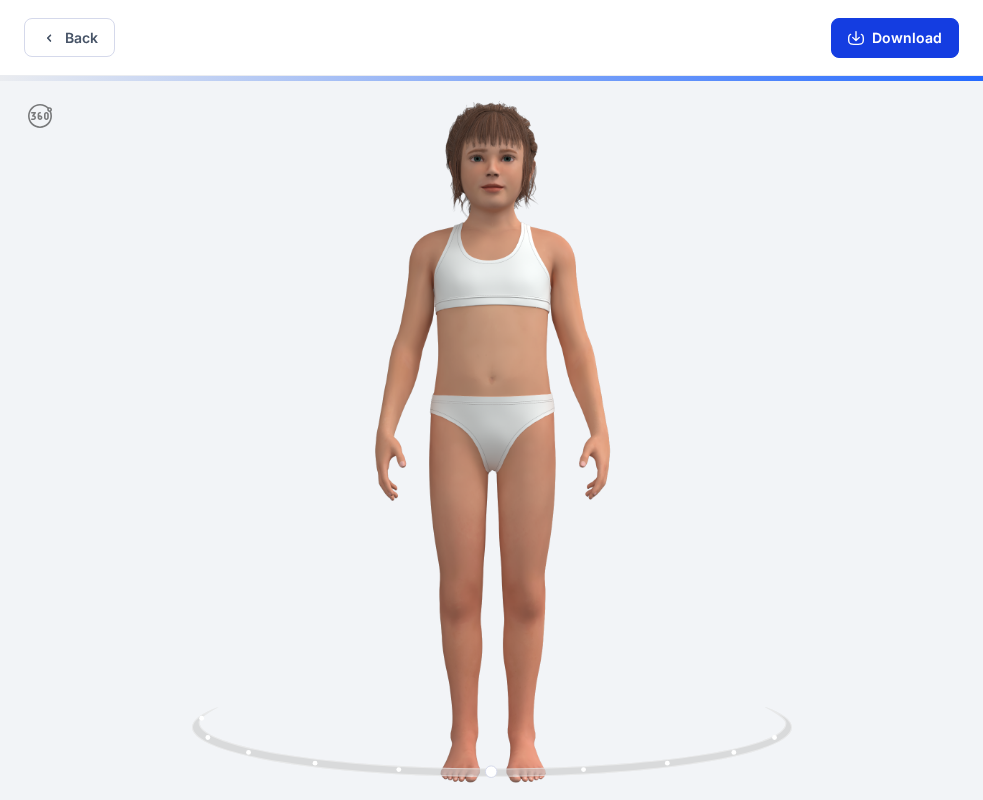 click on "Download" at bounding box center [895, 38] 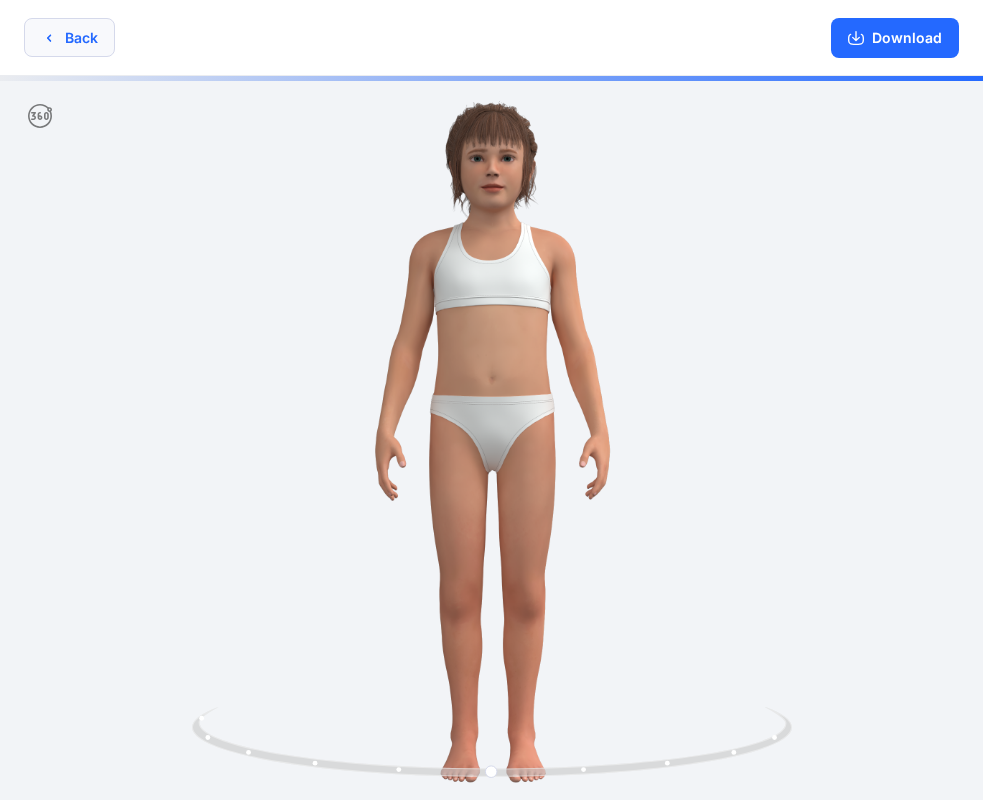 click on "Back" at bounding box center (69, 37) 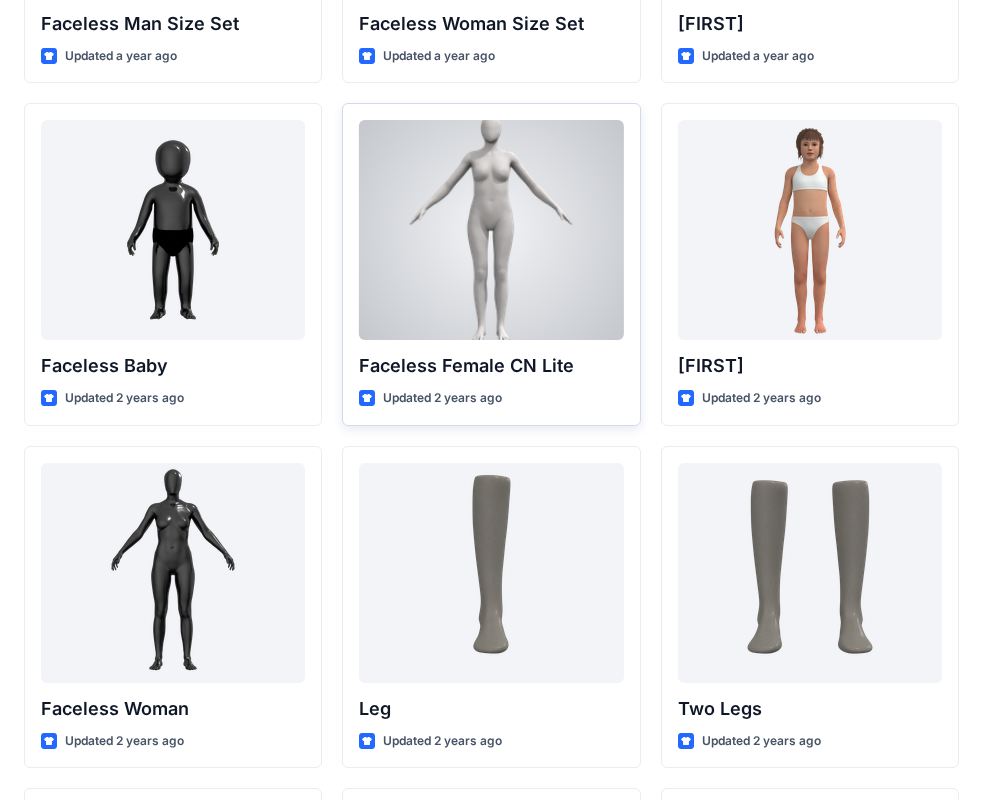 scroll, scrollTop: 1408, scrollLeft: 0, axis: vertical 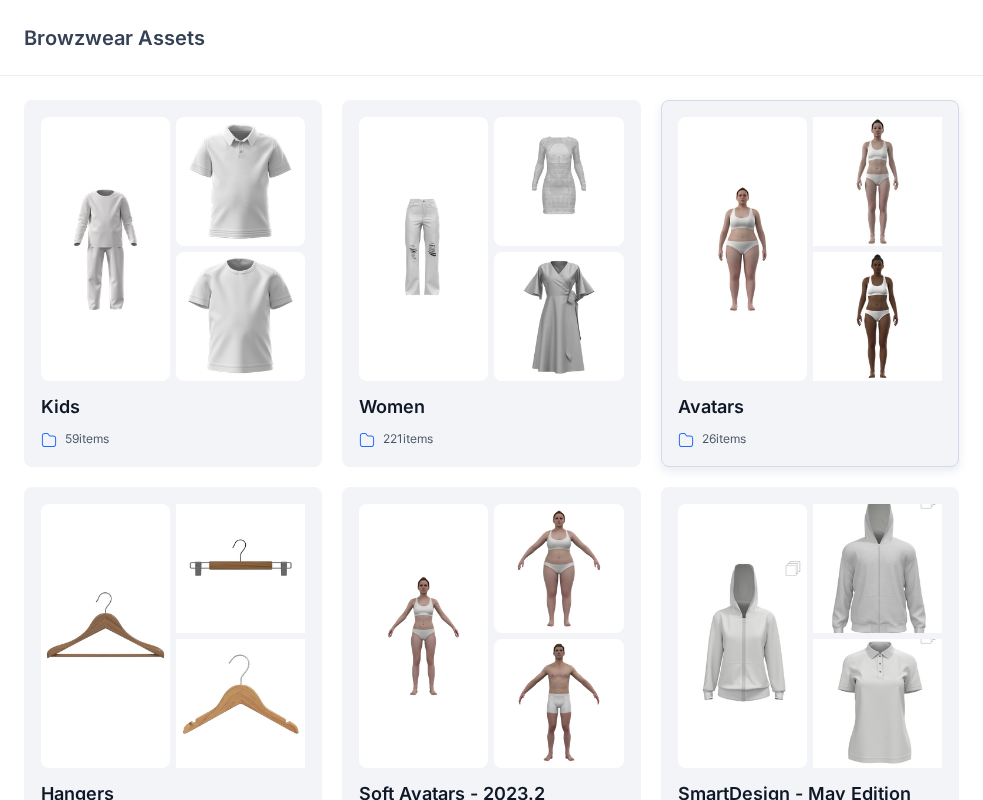 click at bounding box center (810, 249) 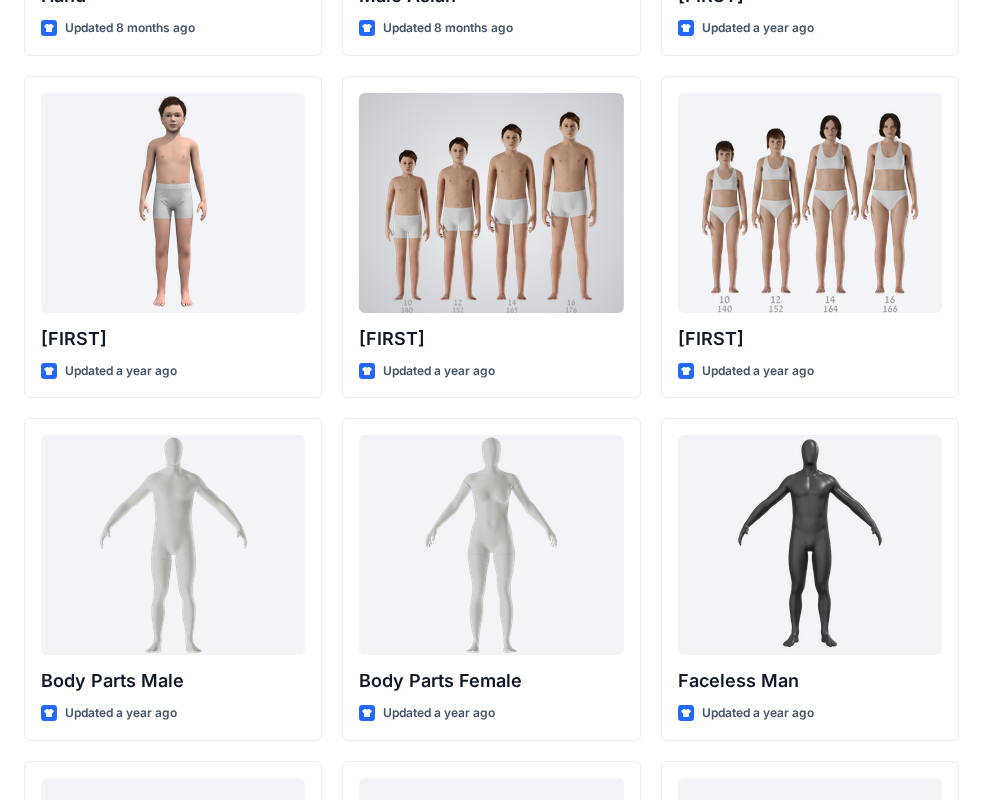 scroll, scrollTop: 397, scrollLeft: 0, axis: vertical 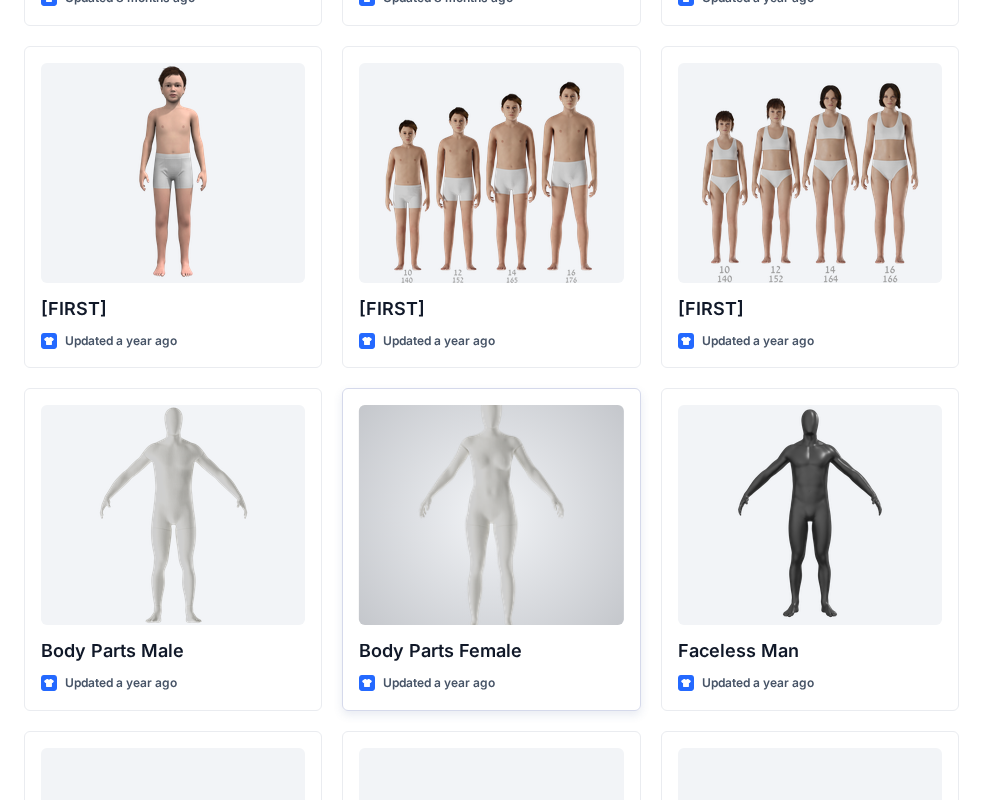 click at bounding box center (491, 515) 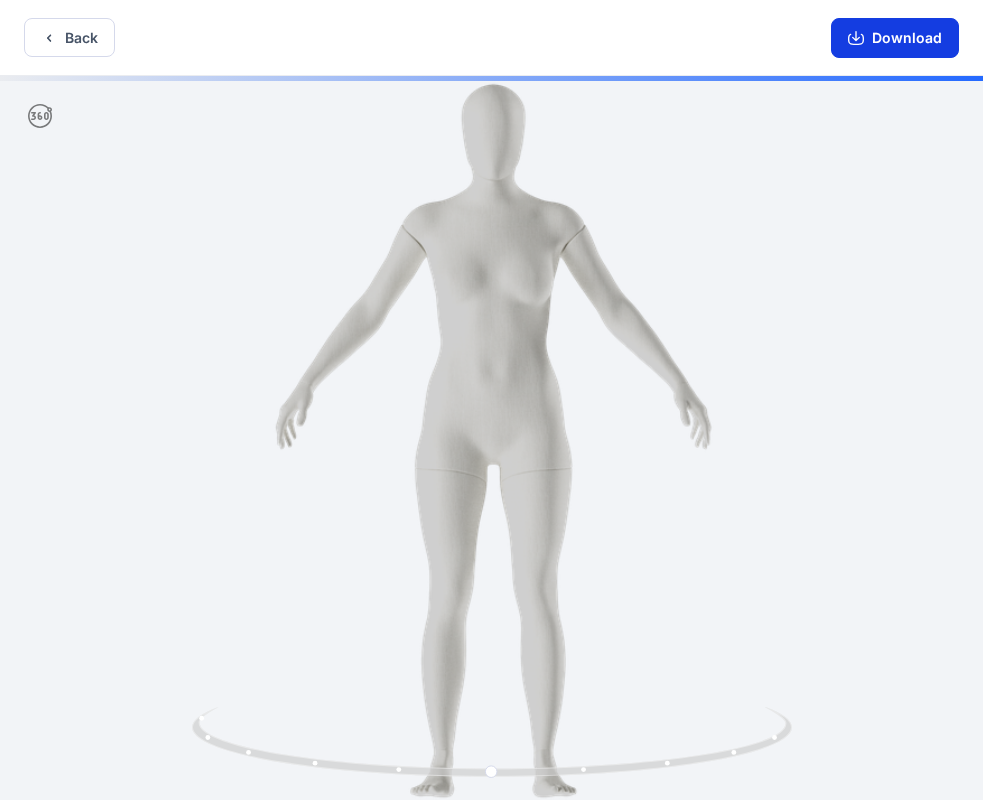click on "Download" at bounding box center (895, 38) 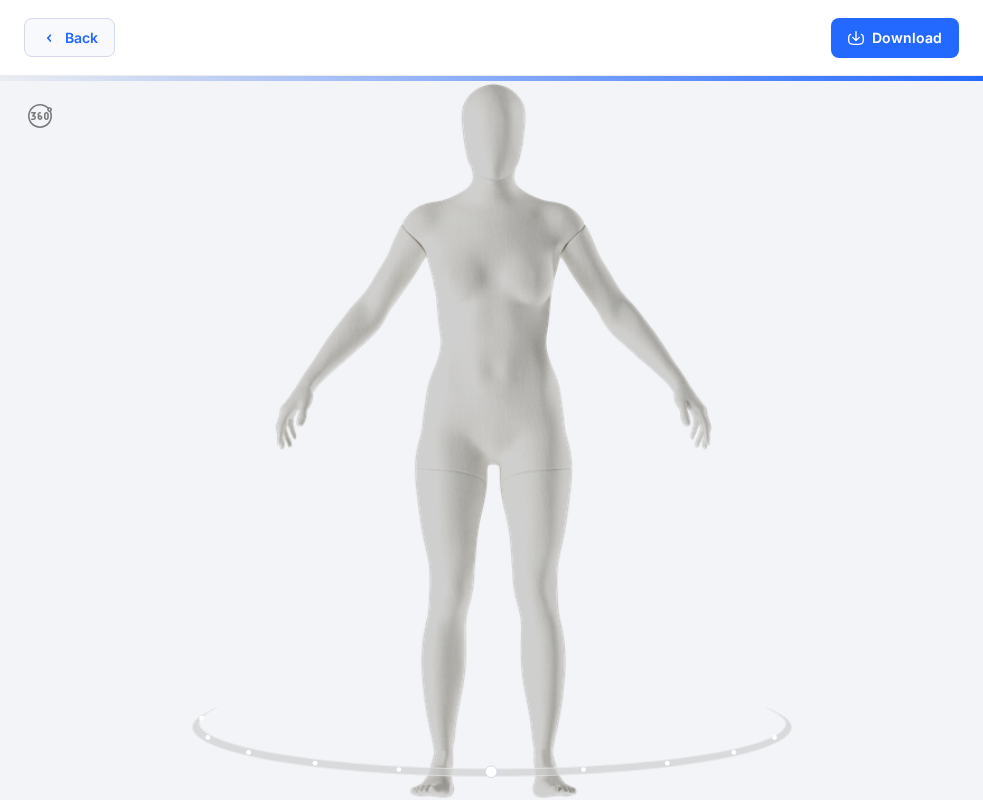 click on "Back" at bounding box center (69, 37) 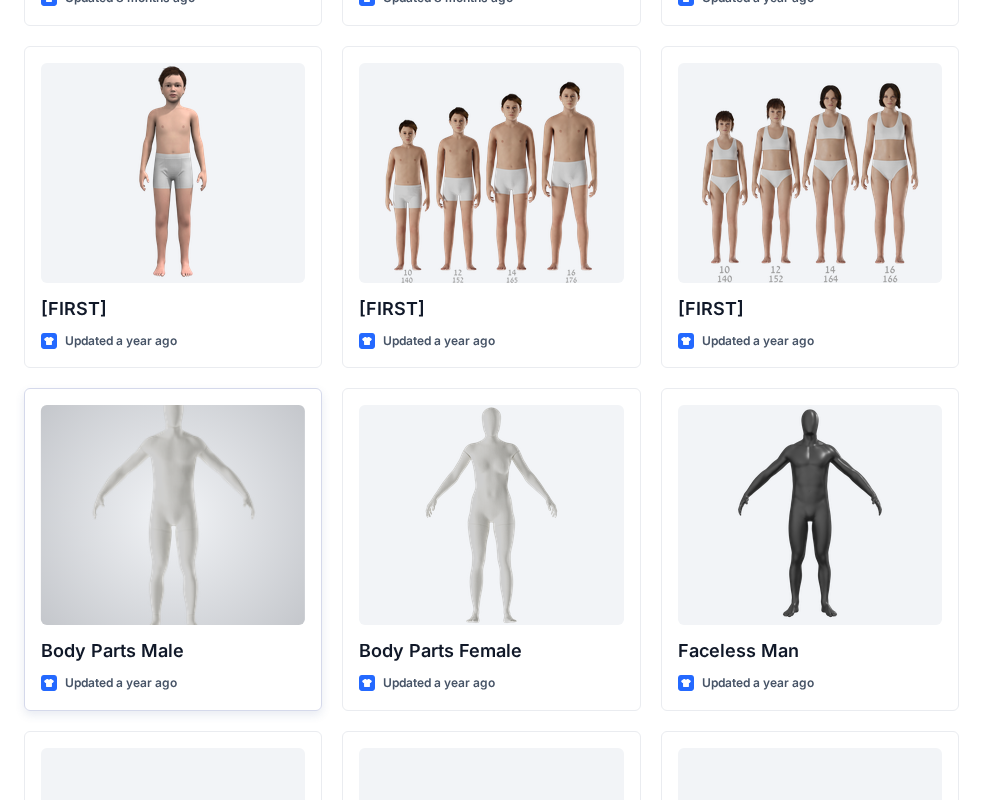 click at bounding box center [173, 515] 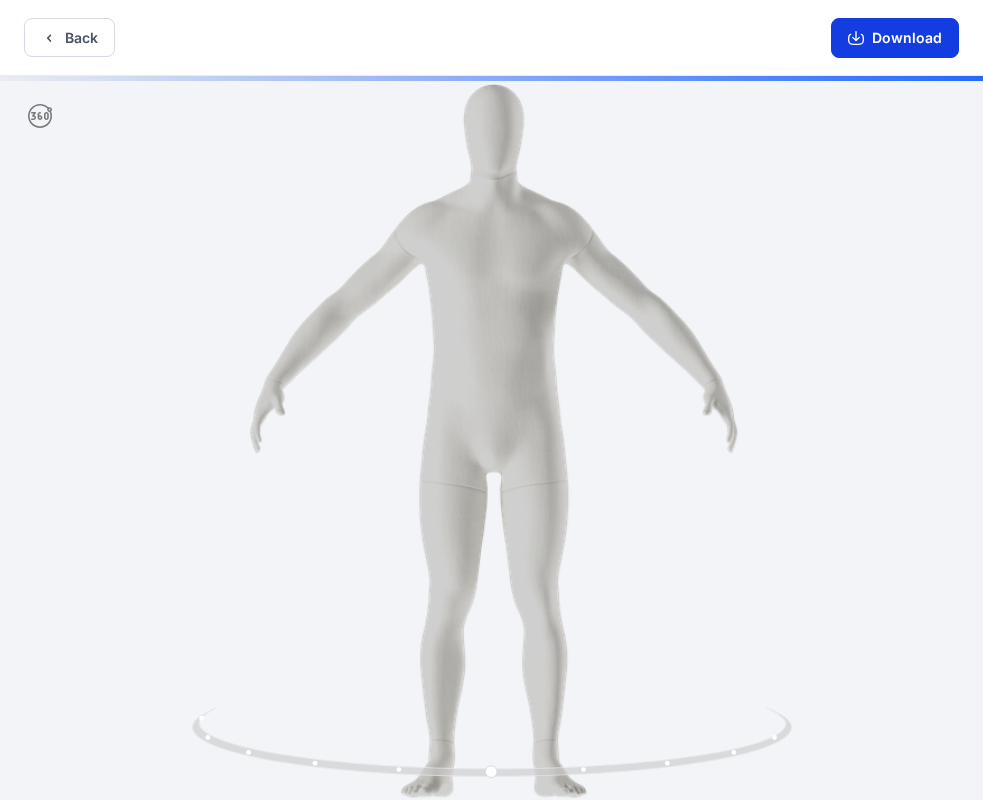 click on "Download" at bounding box center [895, 38] 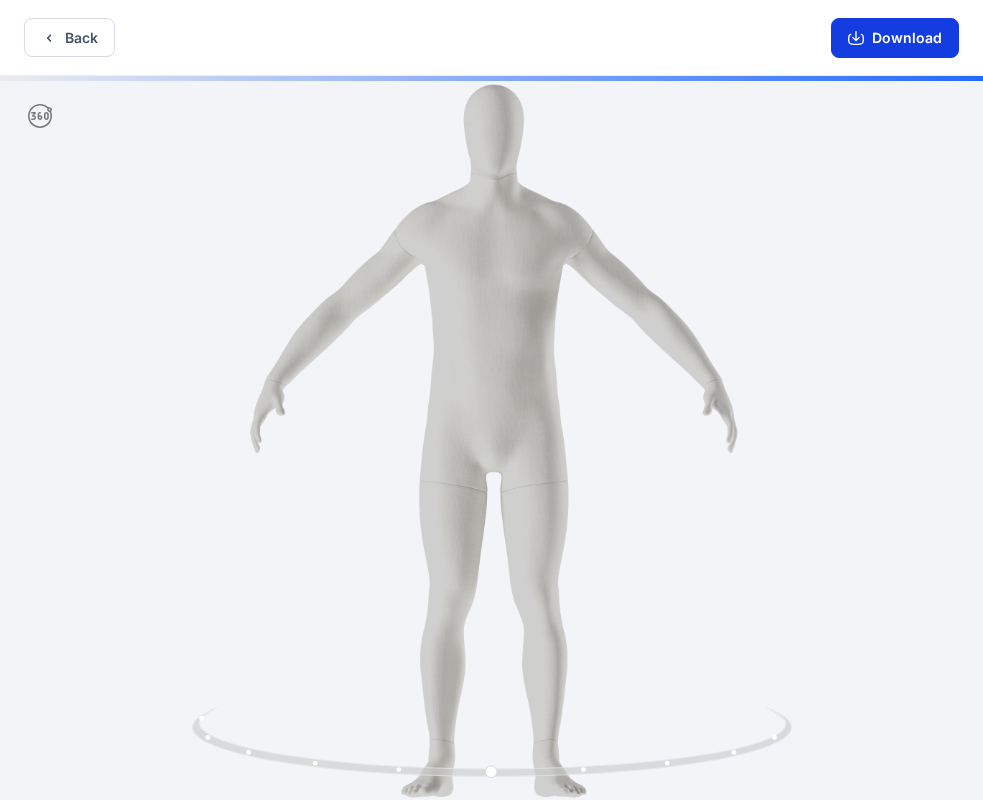 click on "Download" at bounding box center [895, 38] 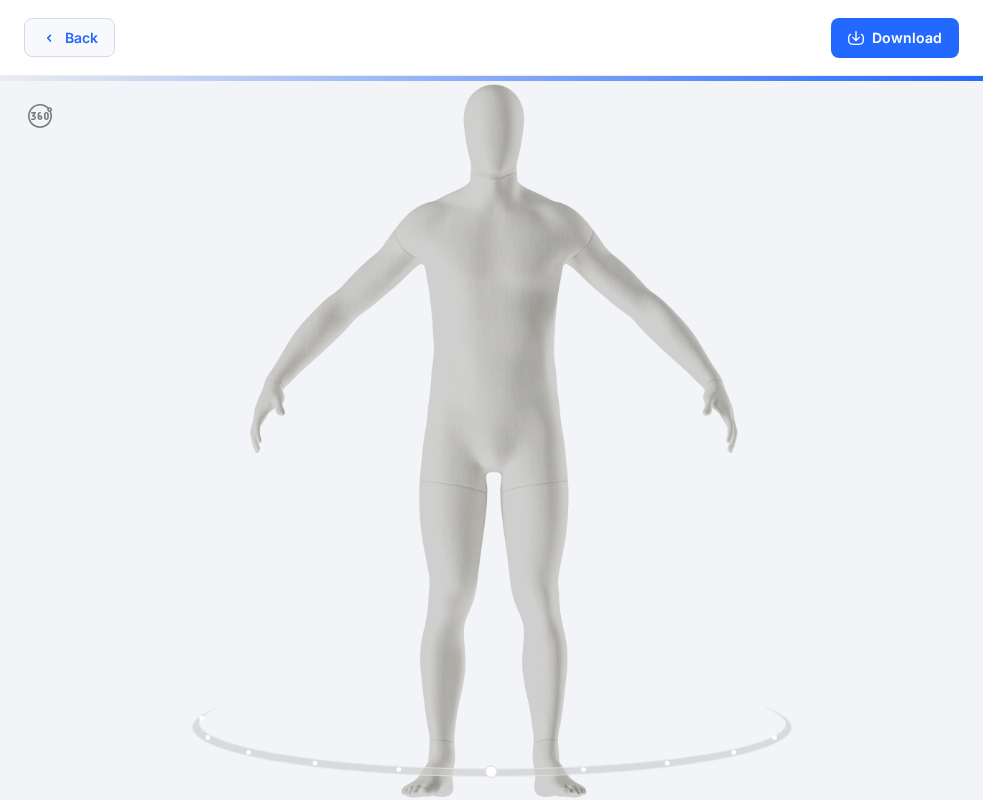 click on "Back" at bounding box center (69, 37) 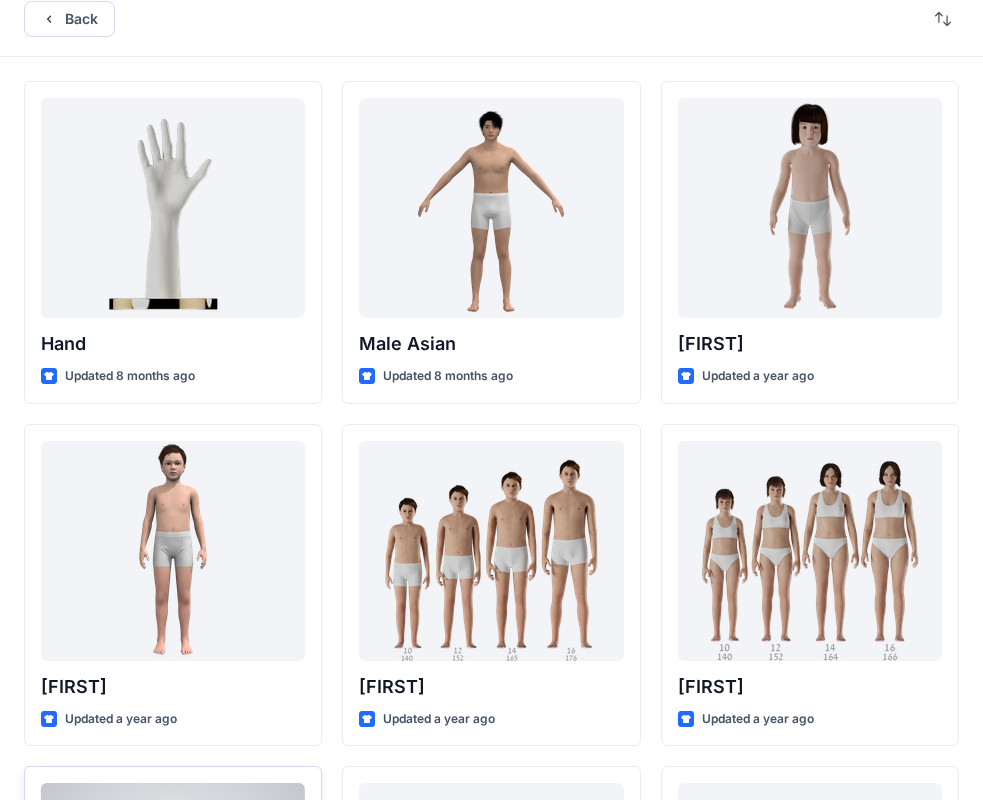 scroll, scrollTop: 0, scrollLeft: 0, axis: both 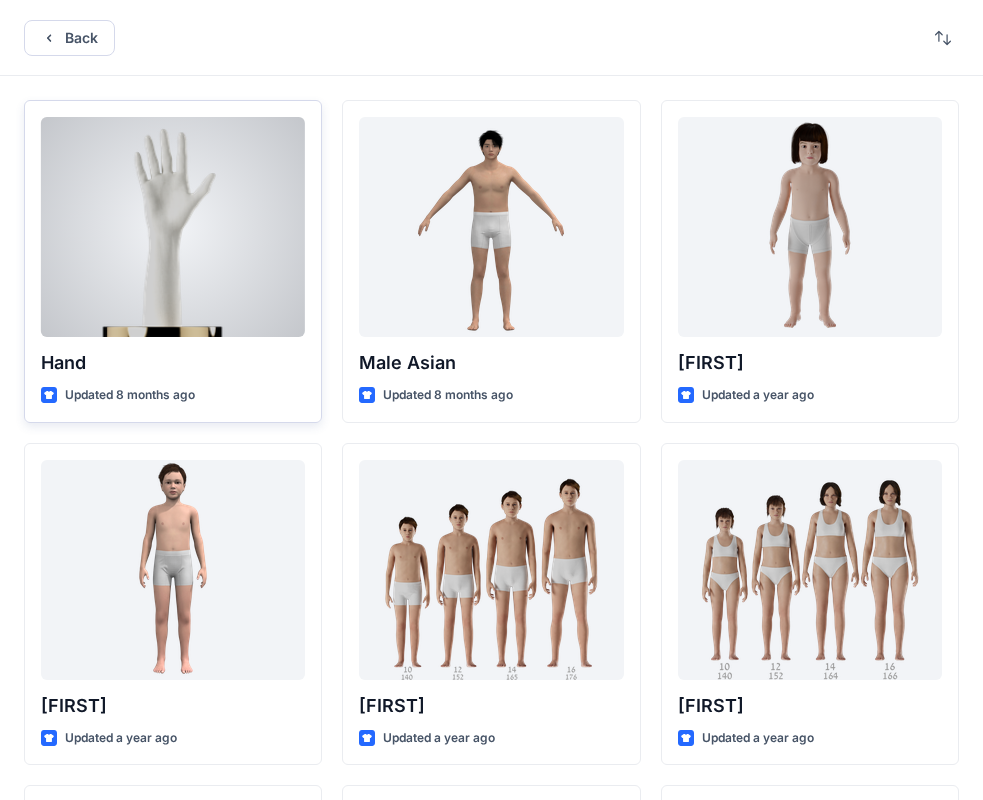 click at bounding box center [173, 227] 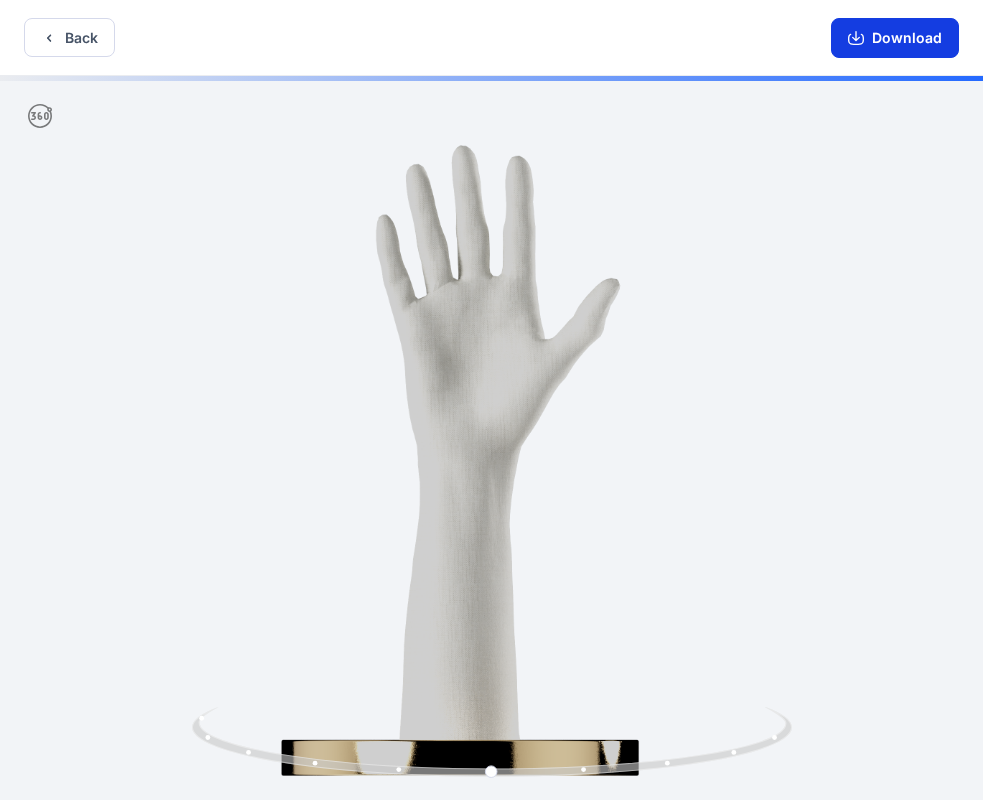 click on "Download" at bounding box center (895, 38) 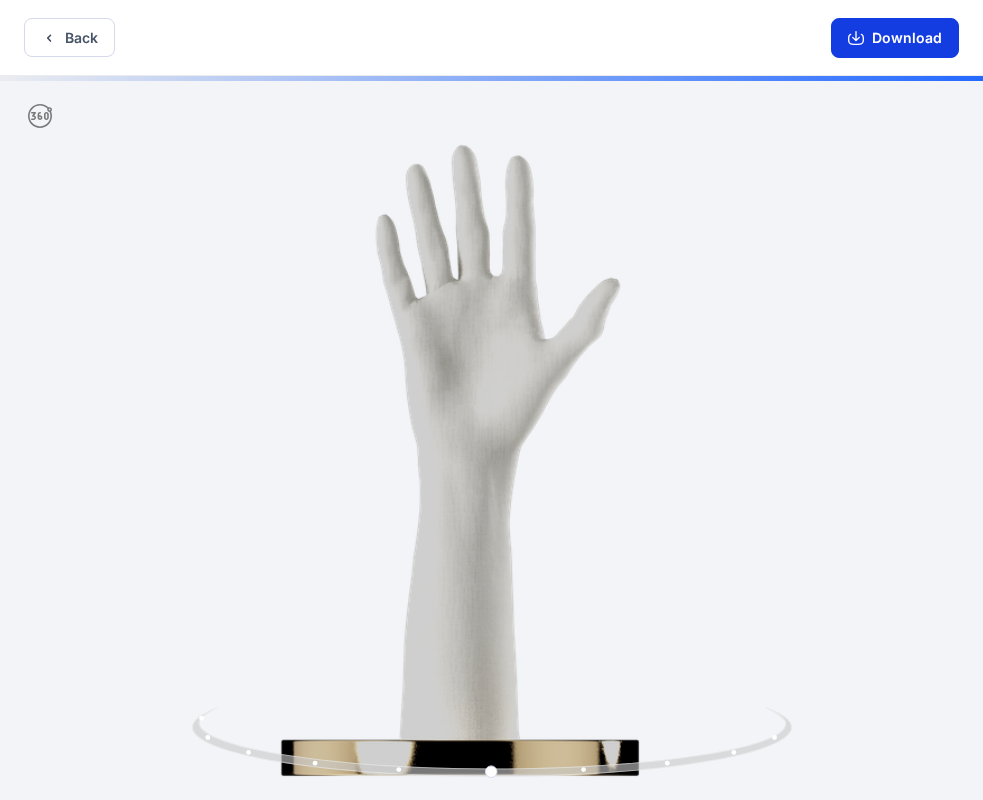 click on "Download" at bounding box center (895, 38) 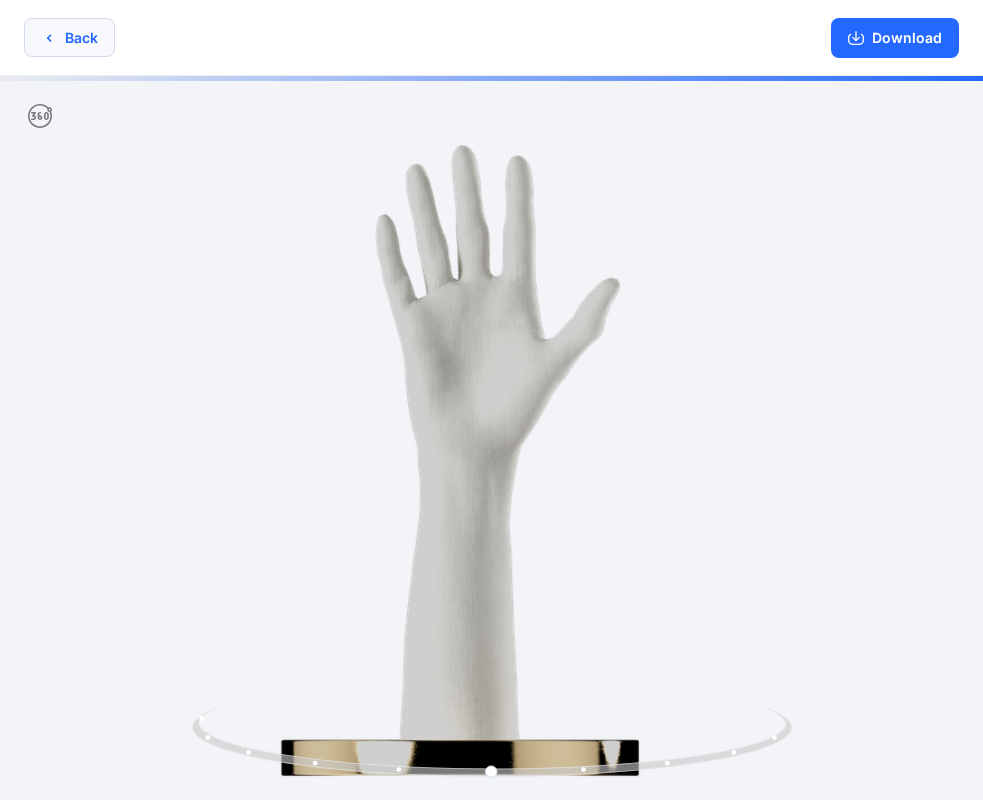 click on "Back" at bounding box center [69, 37] 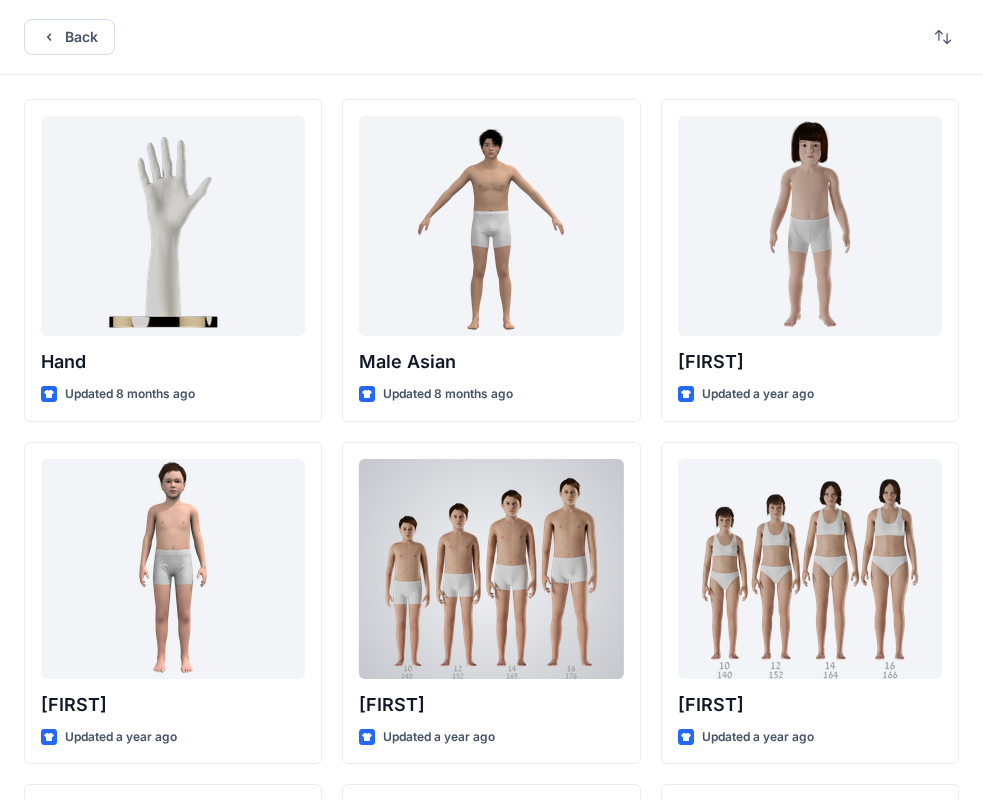 scroll, scrollTop: 0, scrollLeft: 0, axis: both 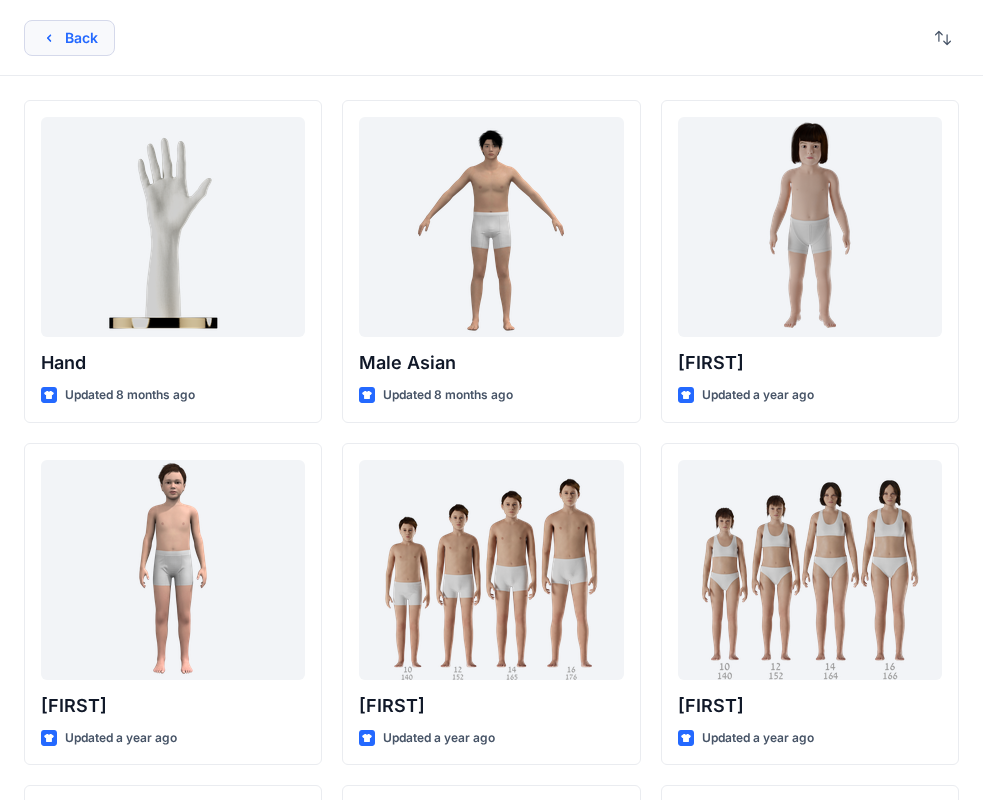 click on "Back" at bounding box center (69, 38) 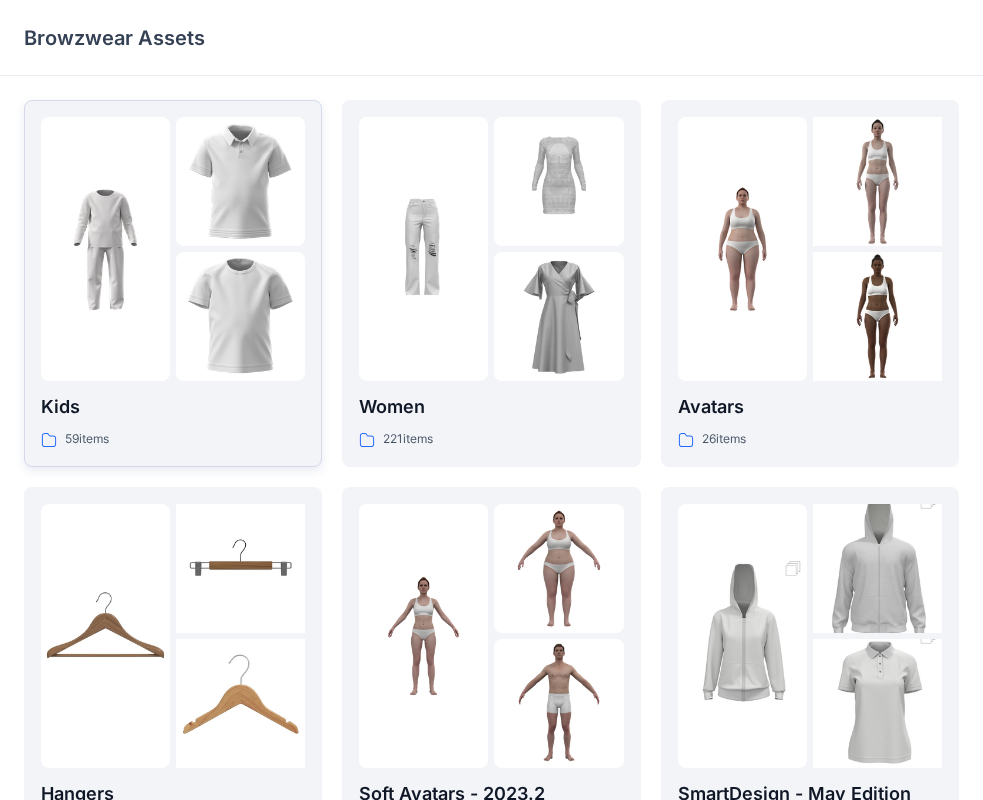 click at bounding box center [240, 316] 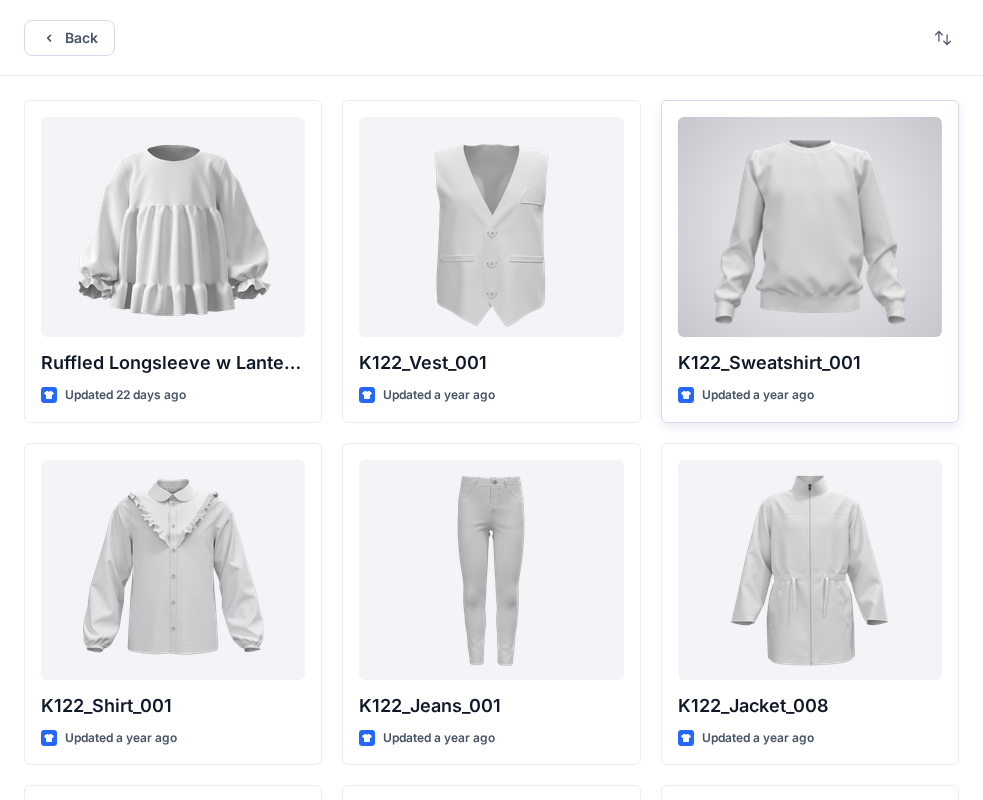 click at bounding box center (810, 227) 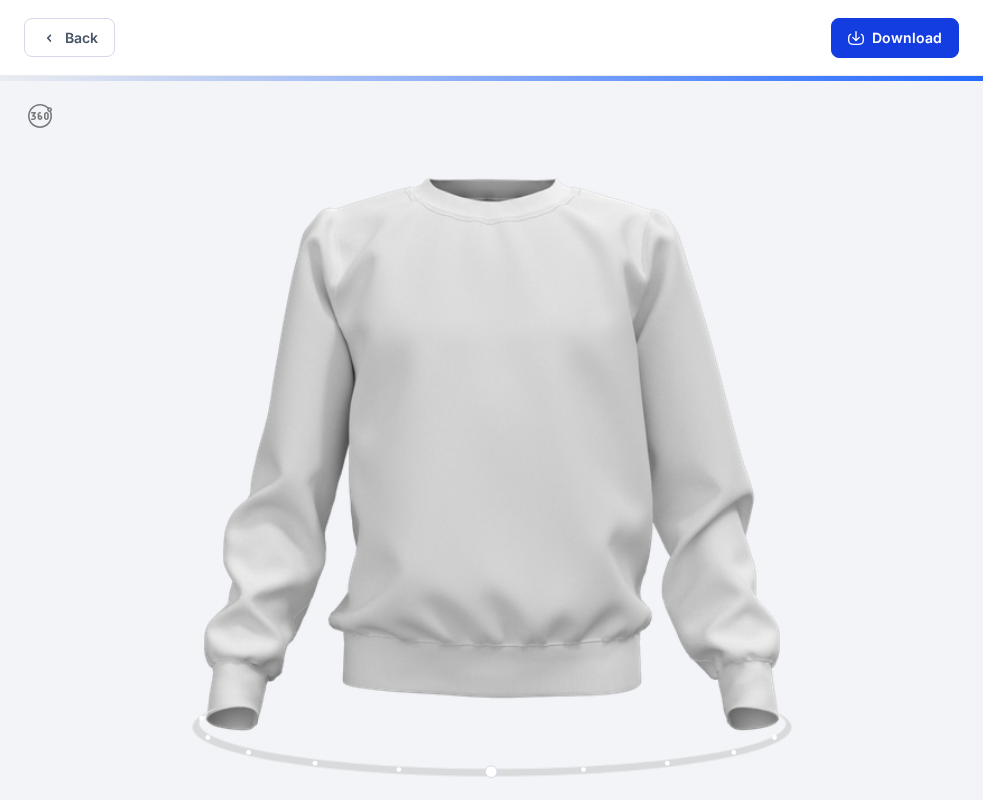 click 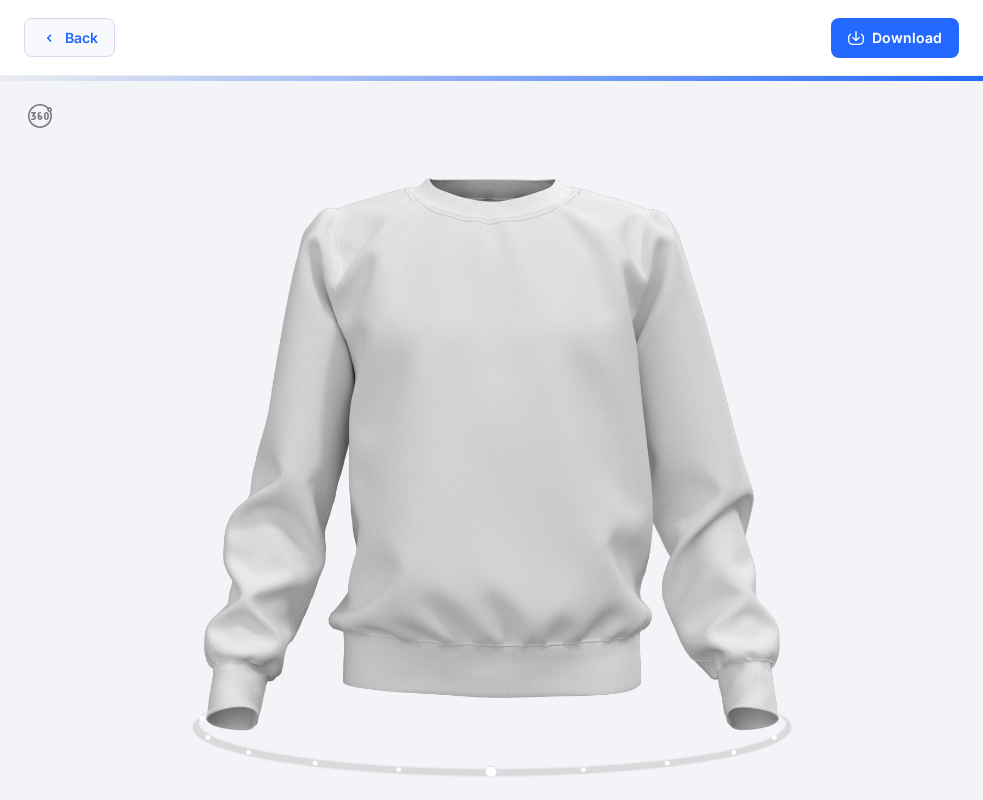 click on "Back" at bounding box center [69, 37] 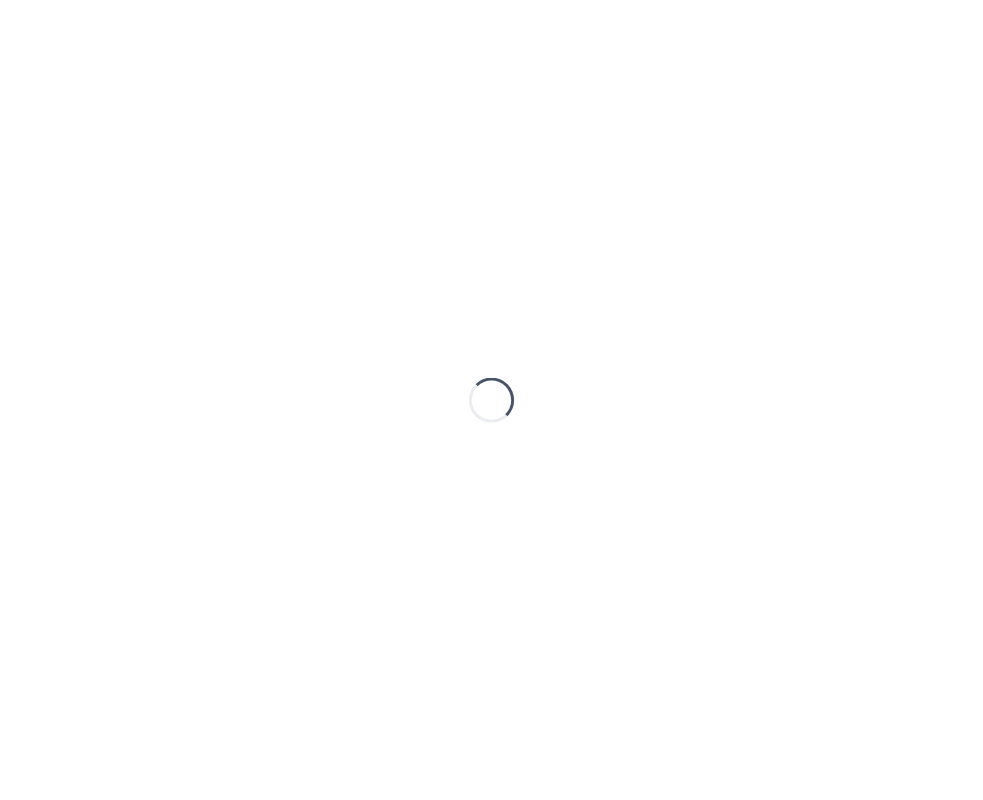 scroll, scrollTop: 0, scrollLeft: 0, axis: both 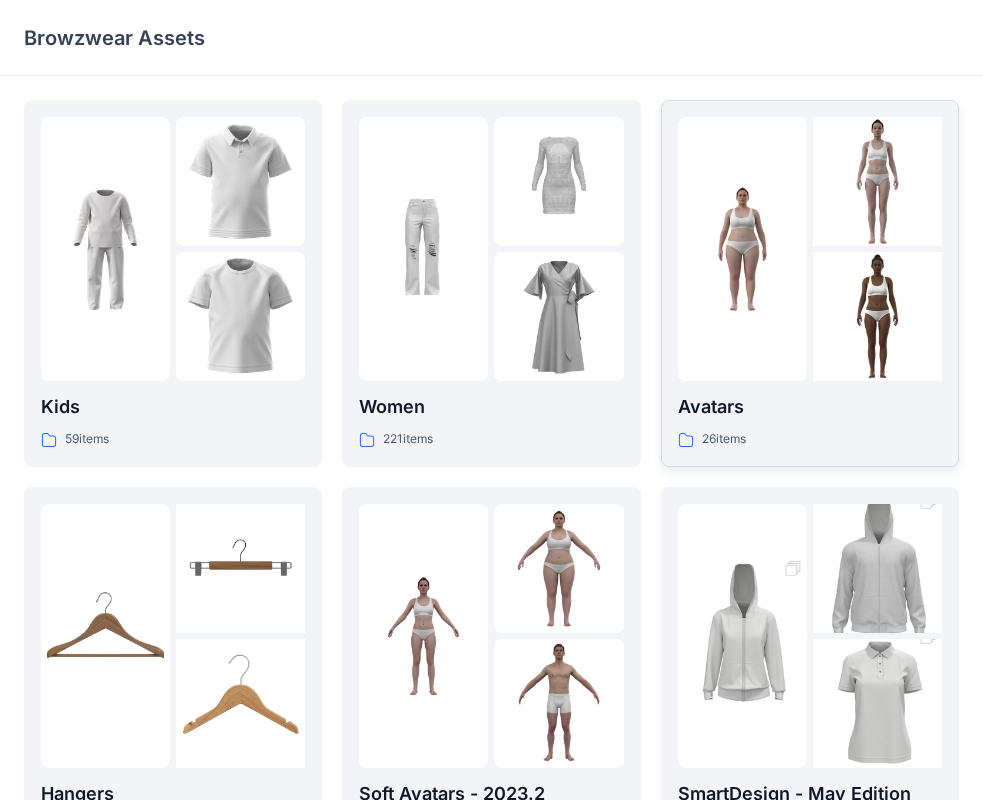 click at bounding box center [742, 249] 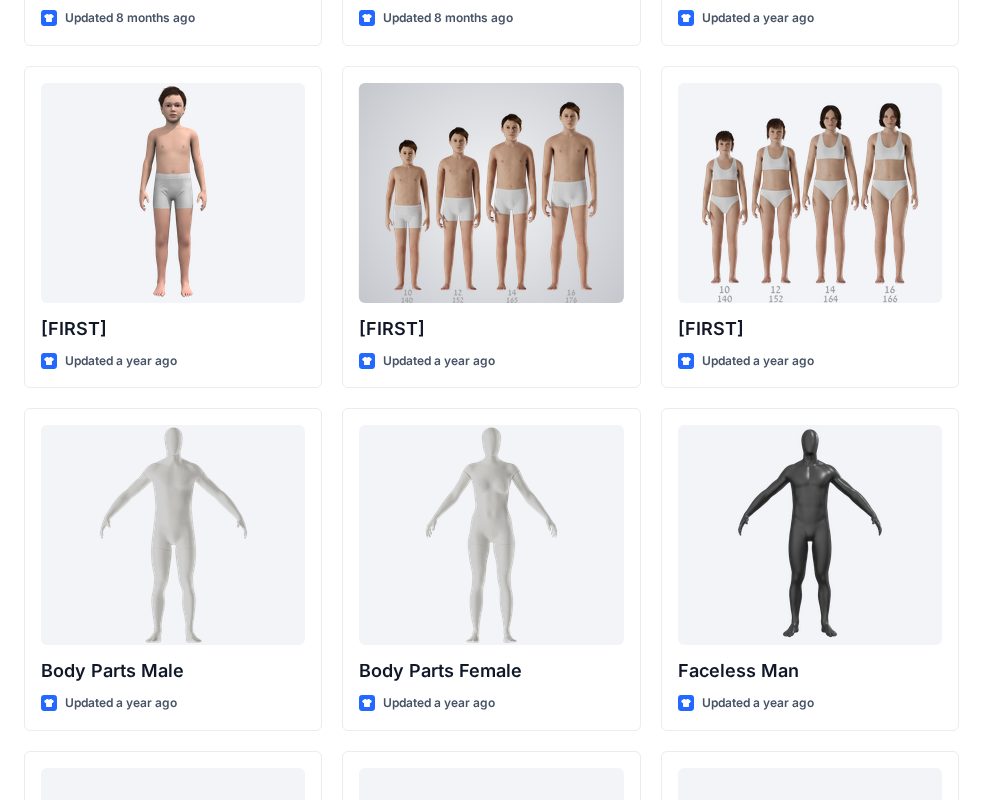 scroll, scrollTop: 394, scrollLeft: 0, axis: vertical 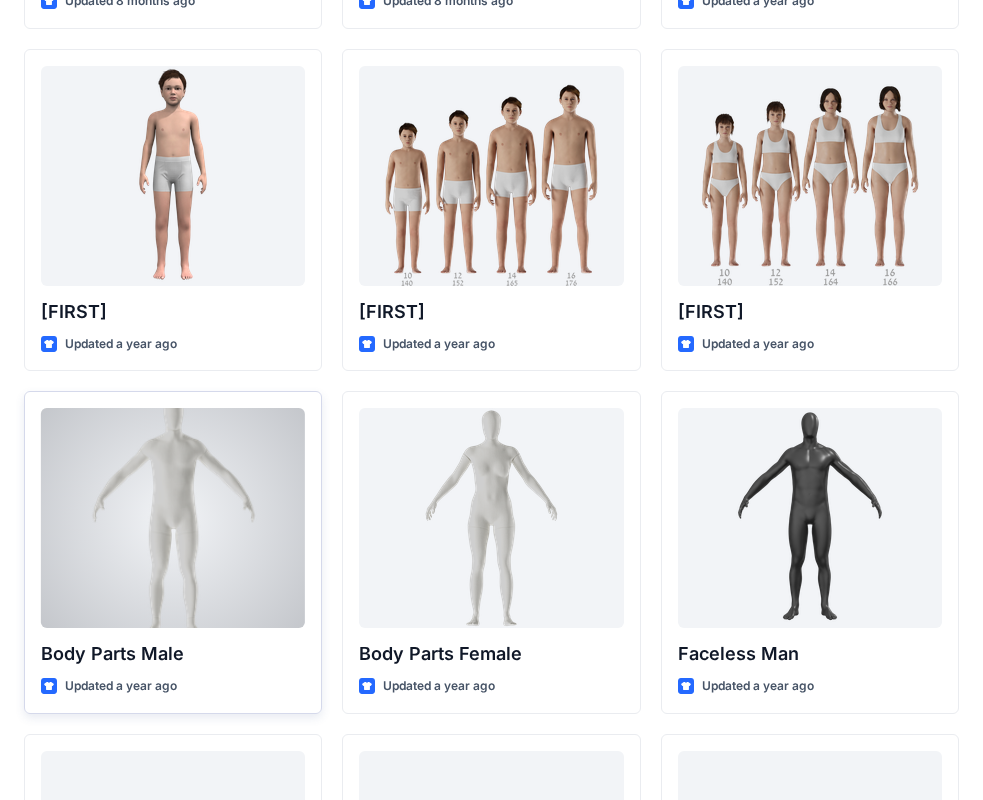 click at bounding box center [173, 518] 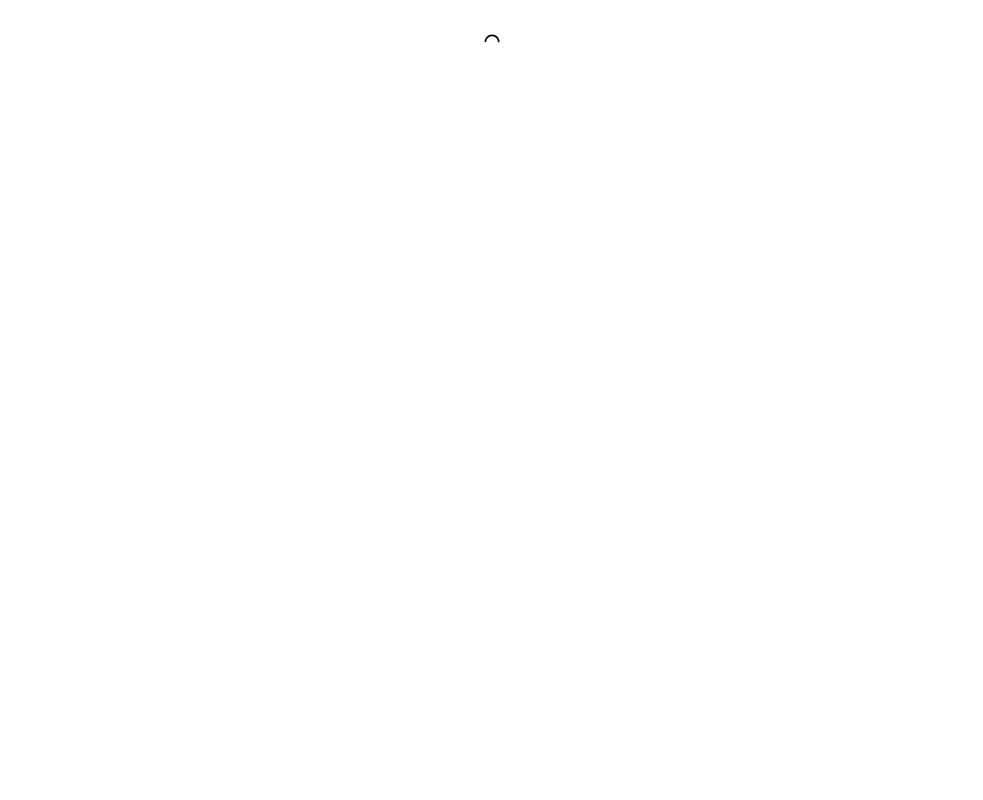 scroll, scrollTop: 0, scrollLeft: 0, axis: both 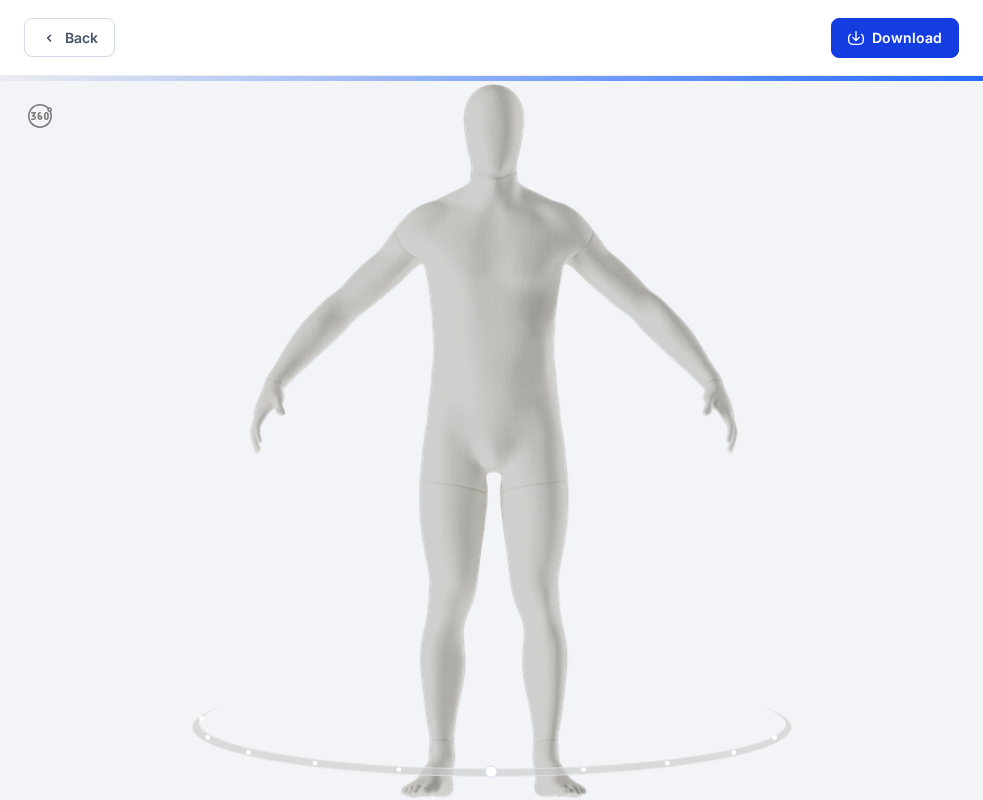 click on "Download" at bounding box center [895, 38] 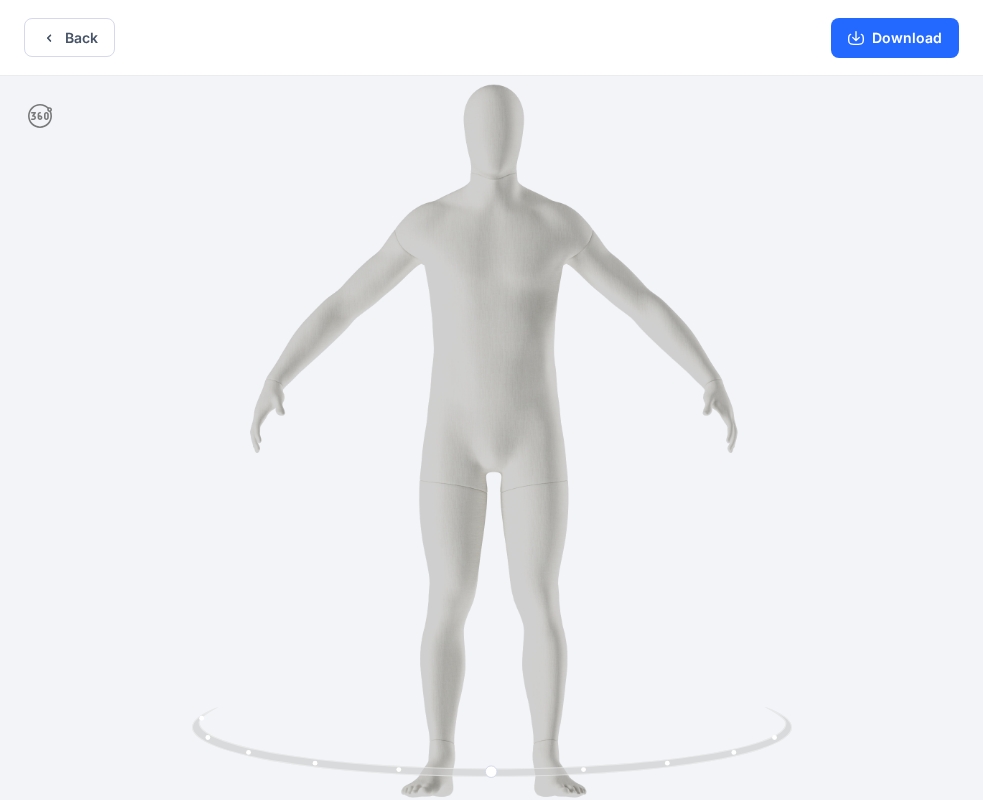 drag, startPoint x: 908, startPoint y: 33, endPoint x: 840, endPoint y: 156, distance: 140.54536 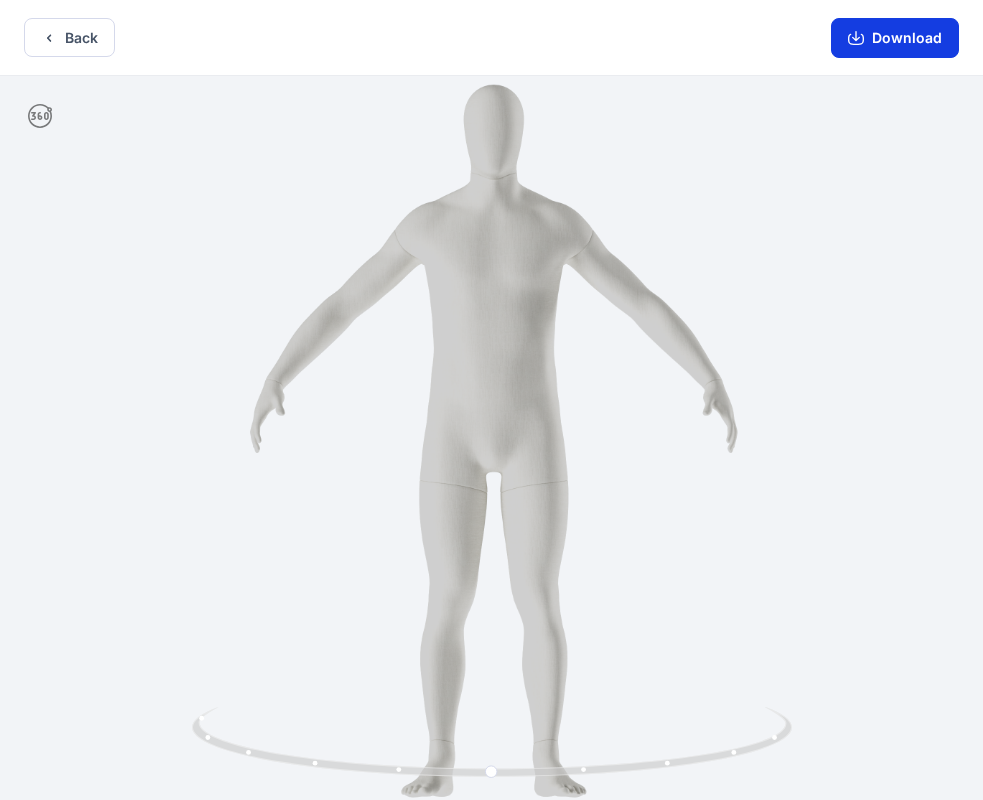 drag, startPoint x: 895, startPoint y: 42, endPoint x: 897, endPoint y: 60, distance: 18.110771 